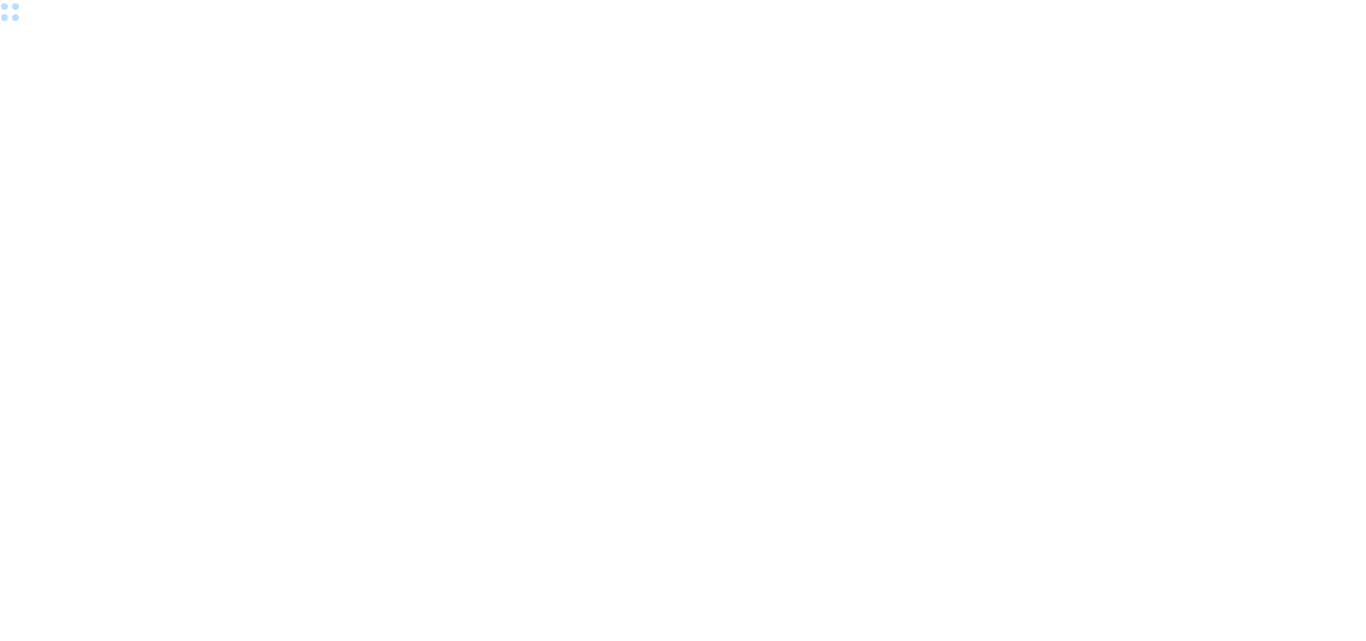 scroll, scrollTop: 0, scrollLeft: 0, axis: both 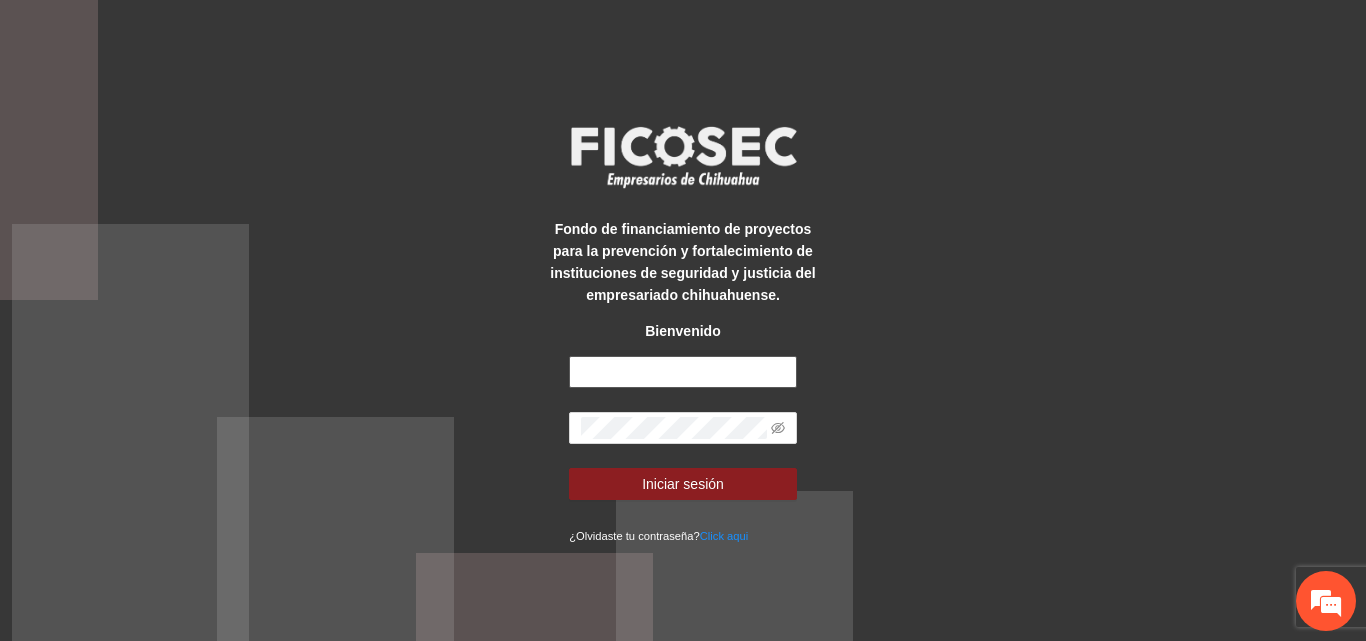 click at bounding box center (683, 372) 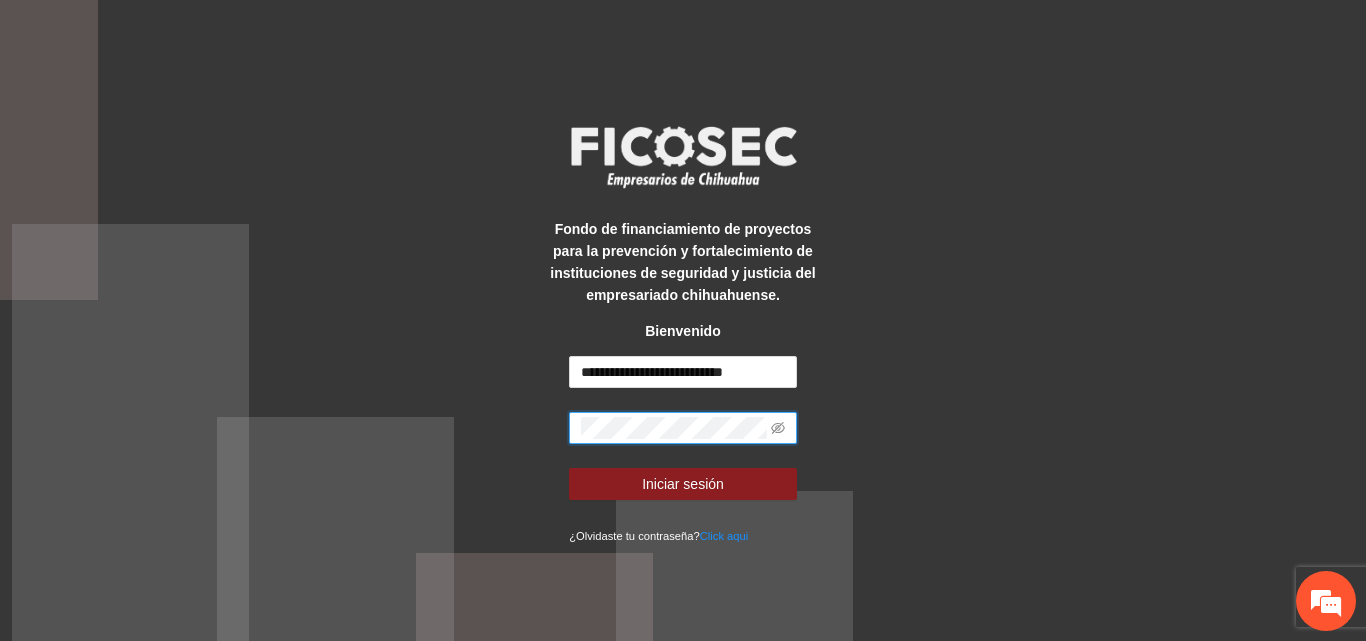 click on "Iniciar sesión" at bounding box center [683, 484] 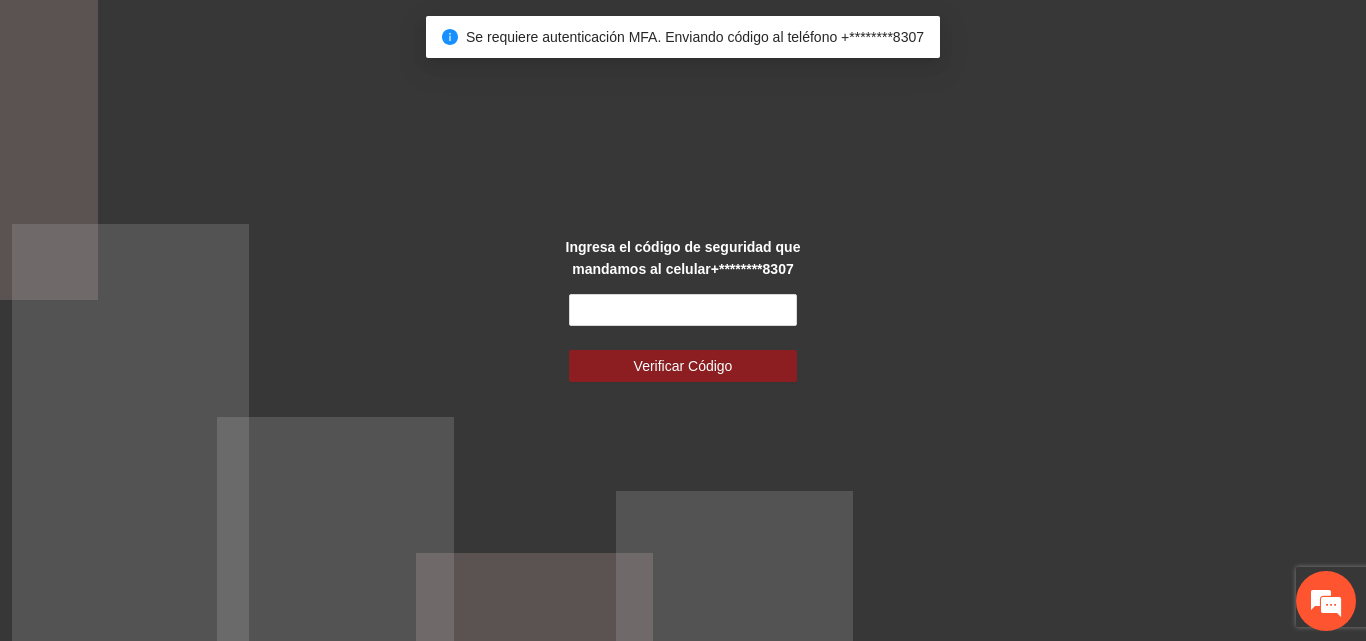scroll, scrollTop: 0, scrollLeft: 0, axis: both 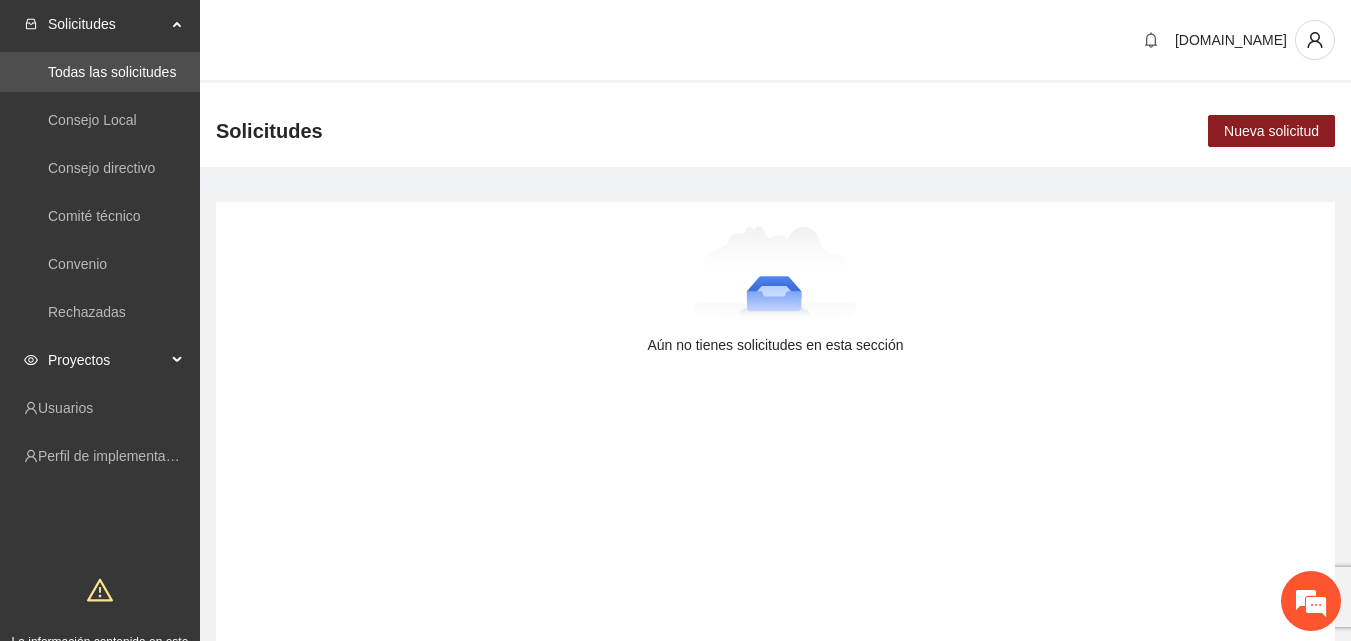 click on "Proyectos" at bounding box center (107, 360) 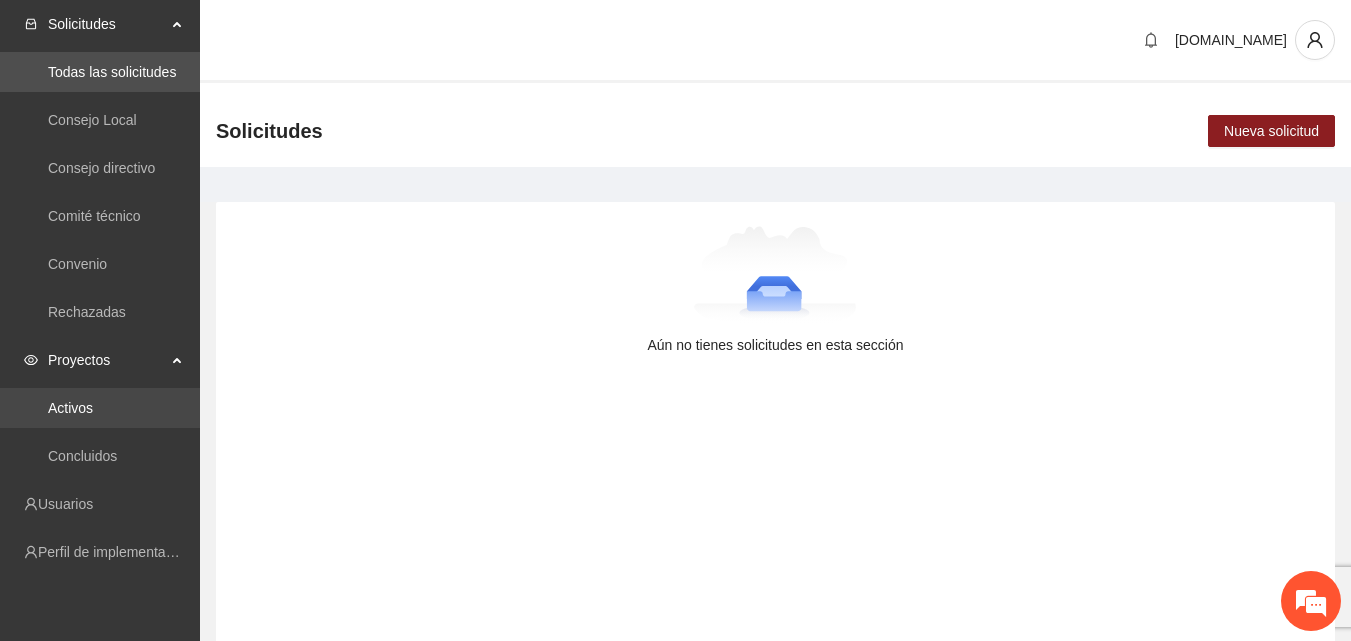 click on "Activos" at bounding box center [70, 408] 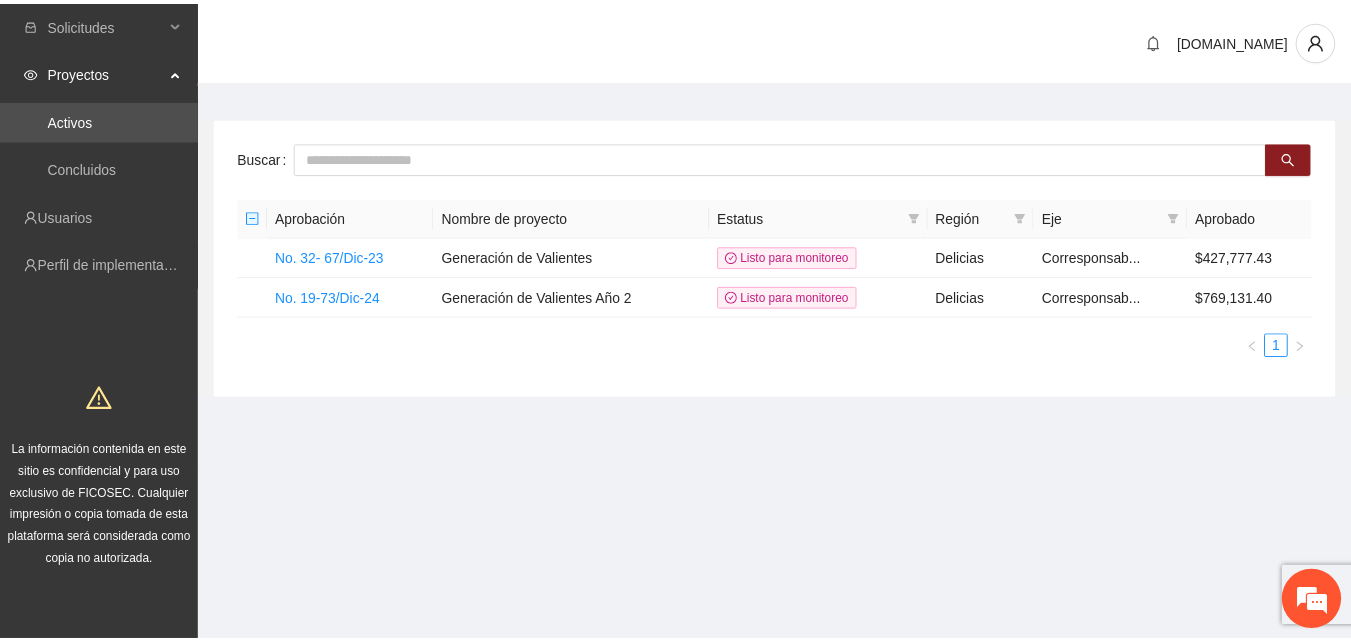 scroll, scrollTop: 0, scrollLeft: 0, axis: both 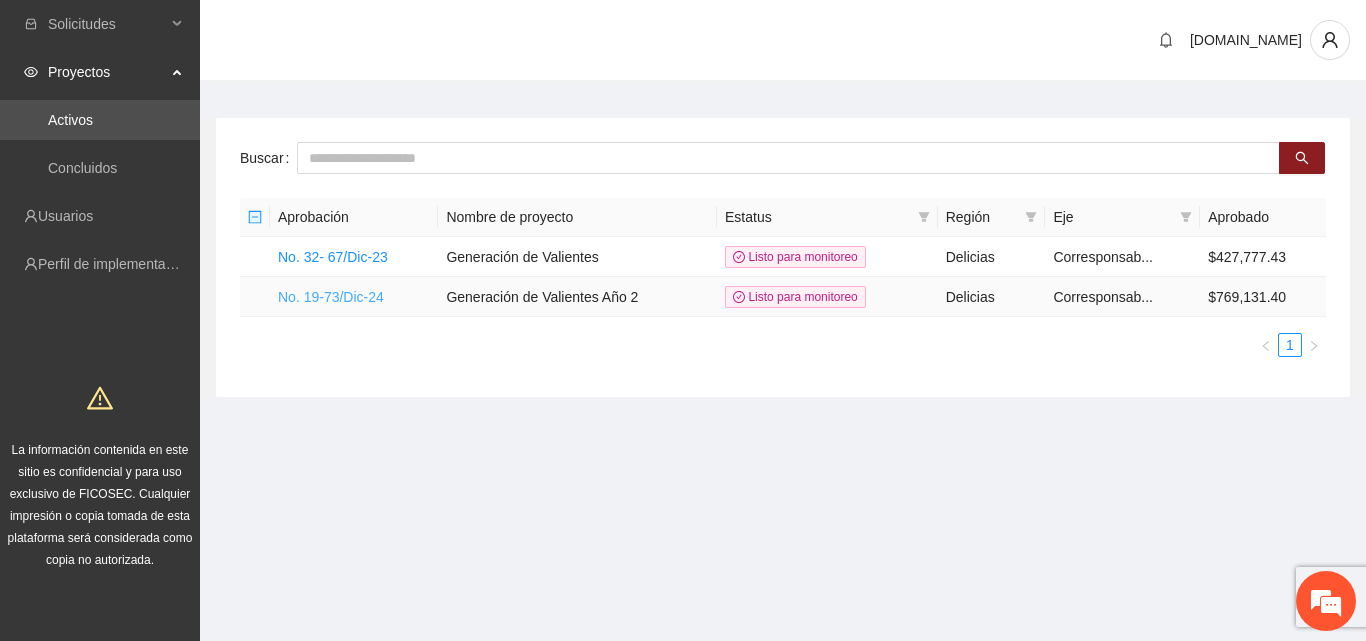 click on "No. 19-73/Dic-24" at bounding box center [331, 297] 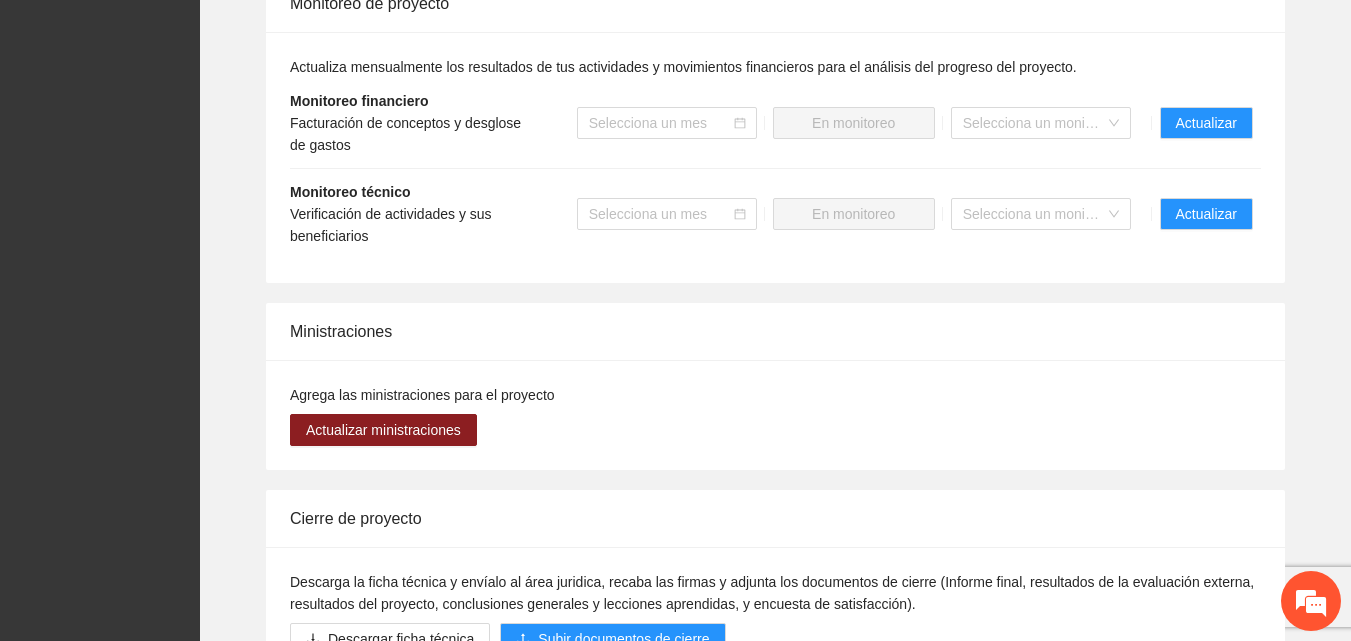 scroll, scrollTop: 2000, scrollLeft: 0, axis: vertical 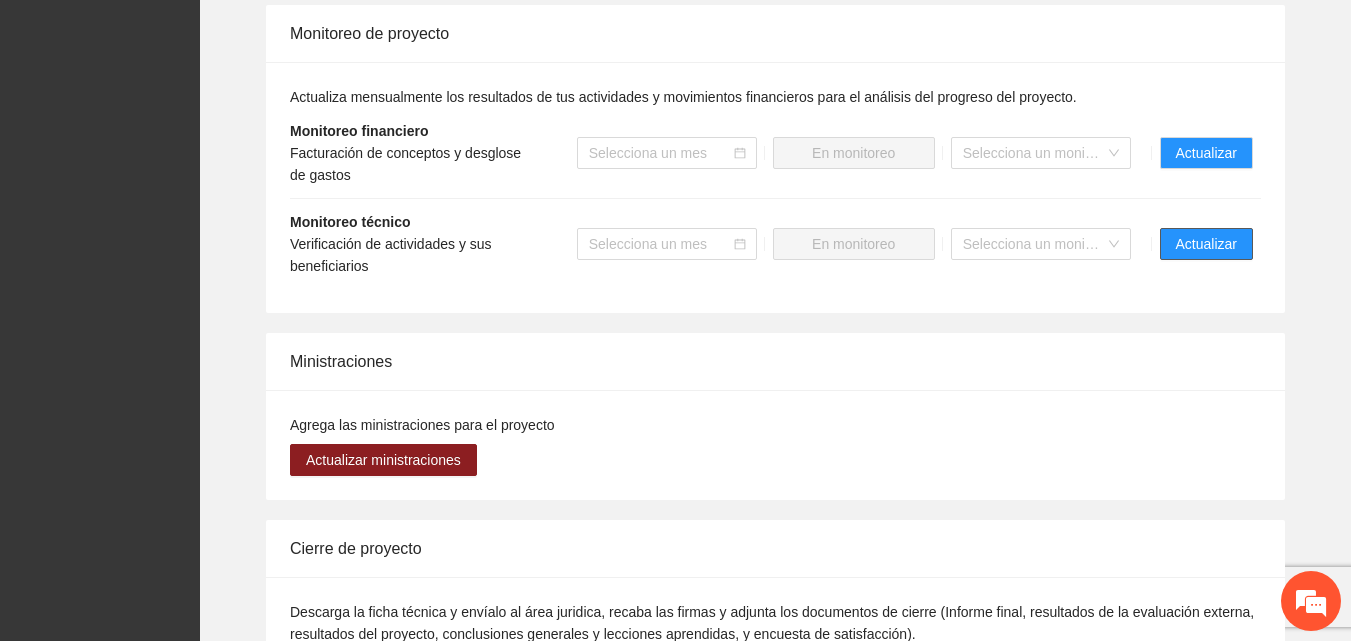 click on "Actualizar" at bounding box center [1206, 244] 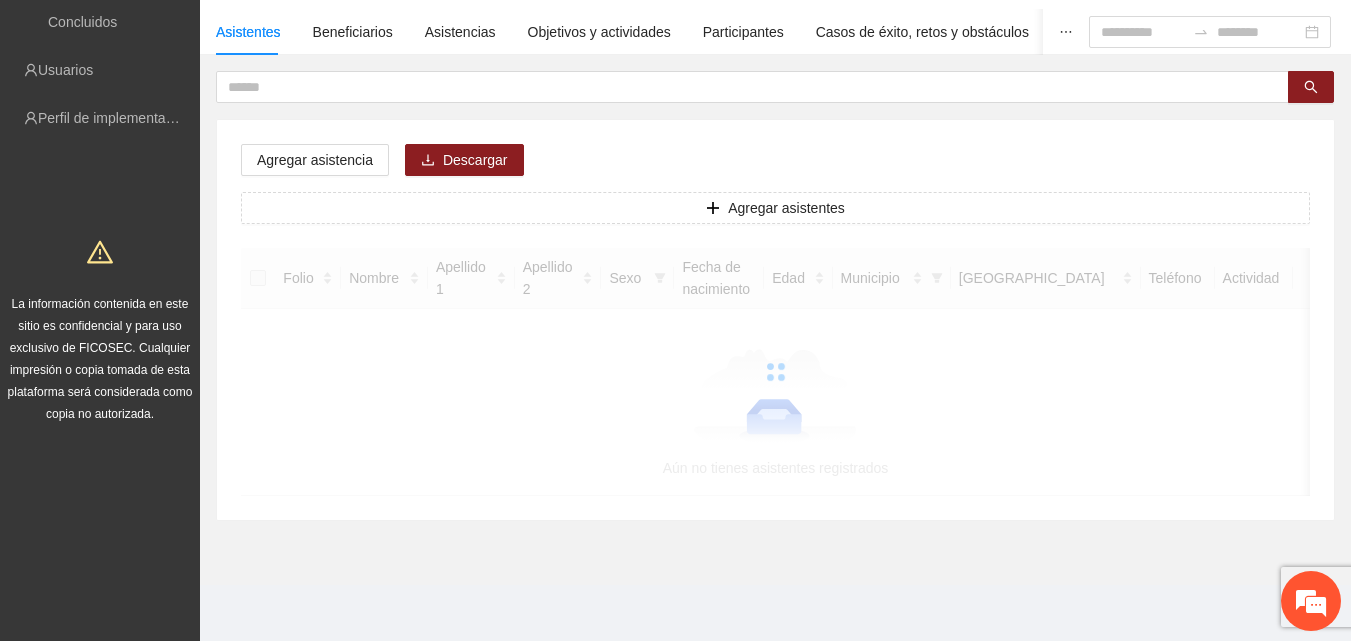 scroll, scrollTop: 0, scrollLeft: 0, axis: both 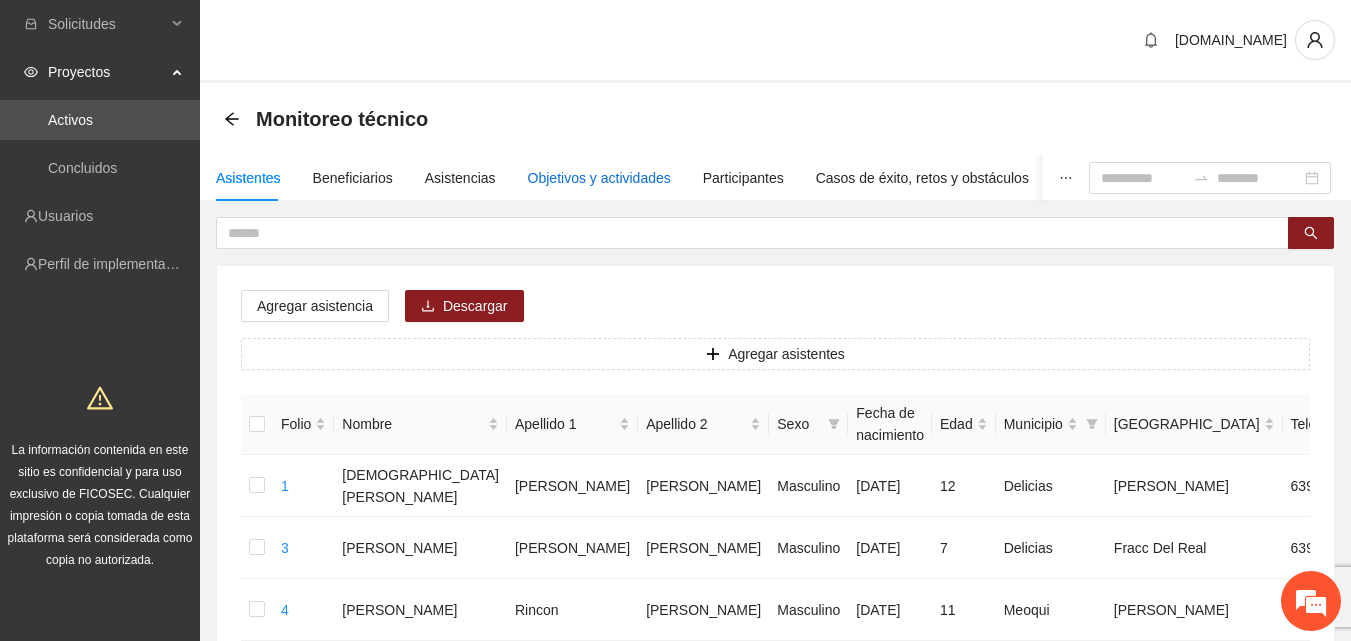 click on "Objetivos y actividades" at bounding box center [599, 178] 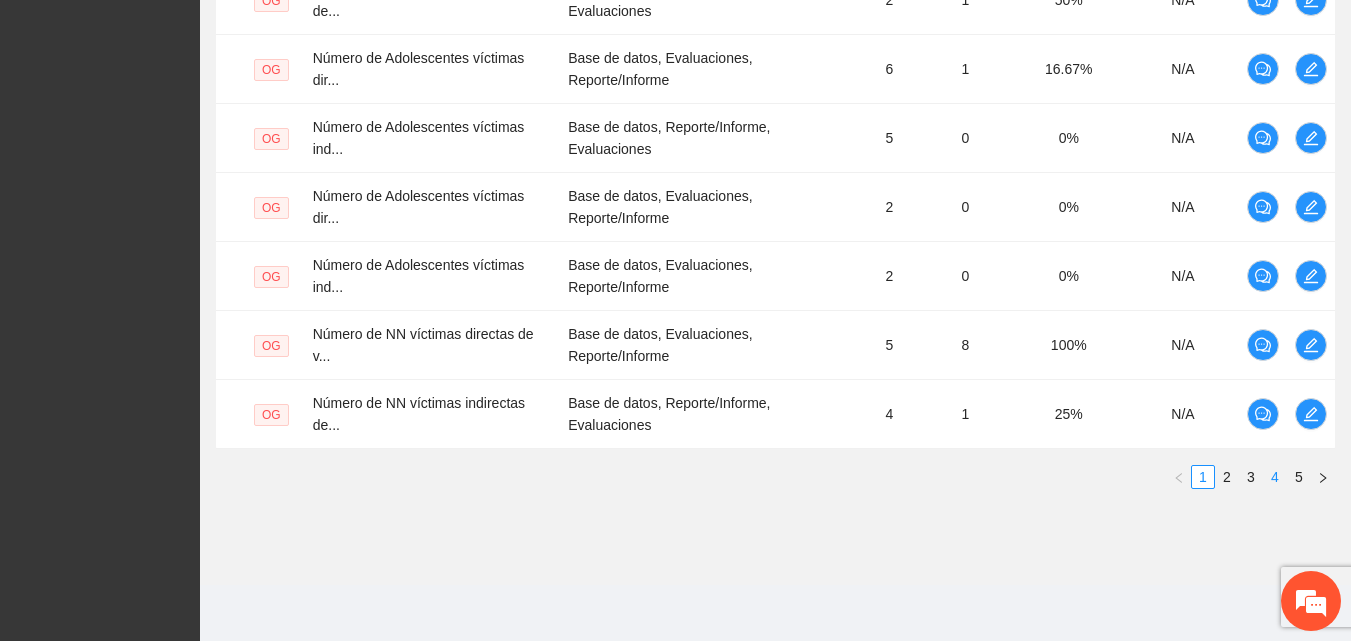 click on "4" at bounding box center (1275, 477) 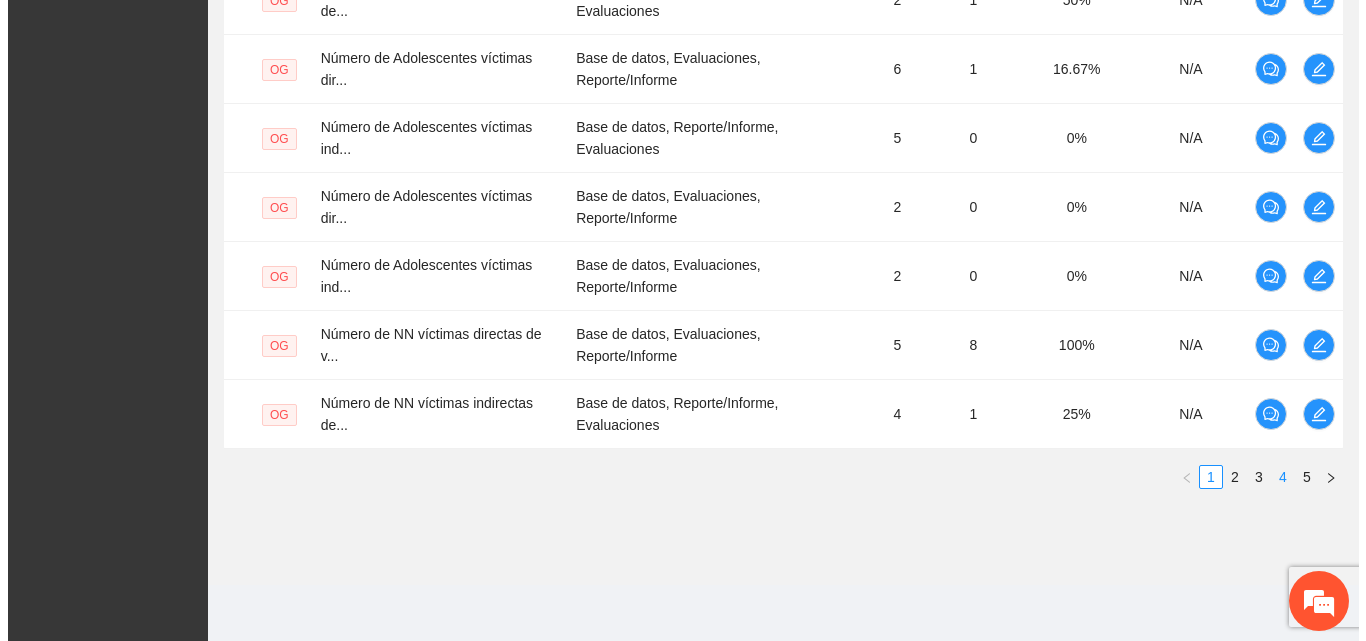 scroll, scrollTop: 668, scrollLeft: 0, axis: vertical 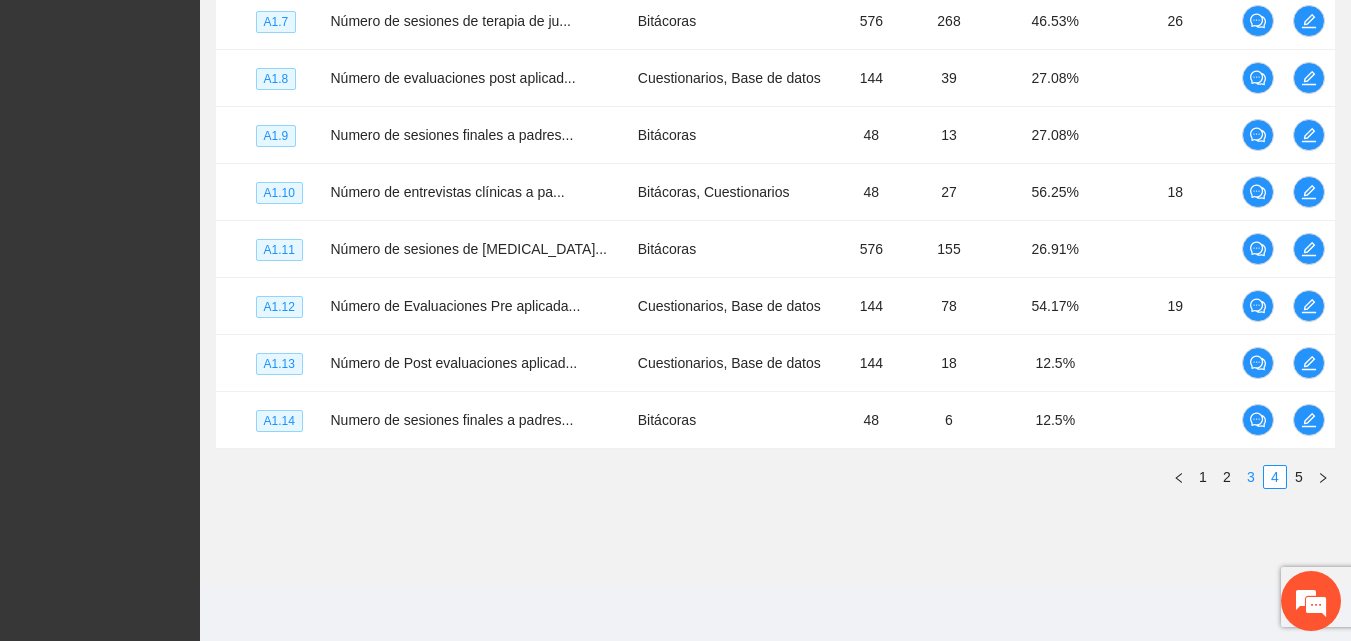click on "3" at bounding box center (1251, 477) 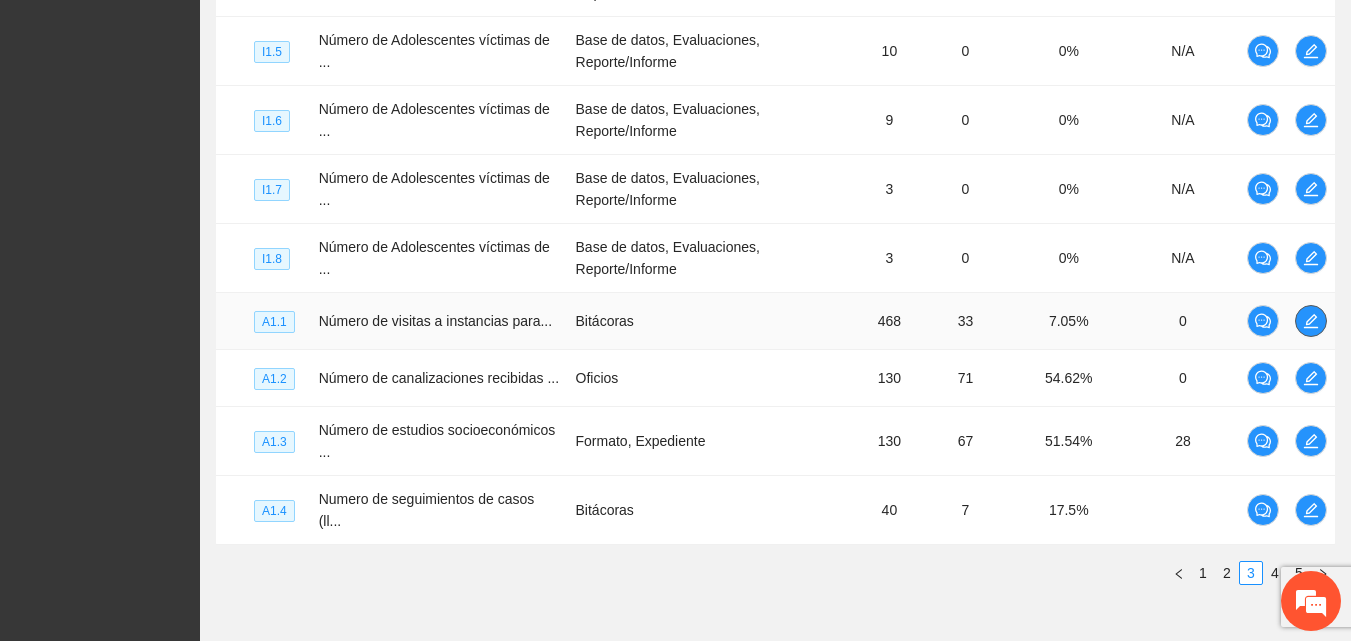 click at bounding box center (1311, 321) 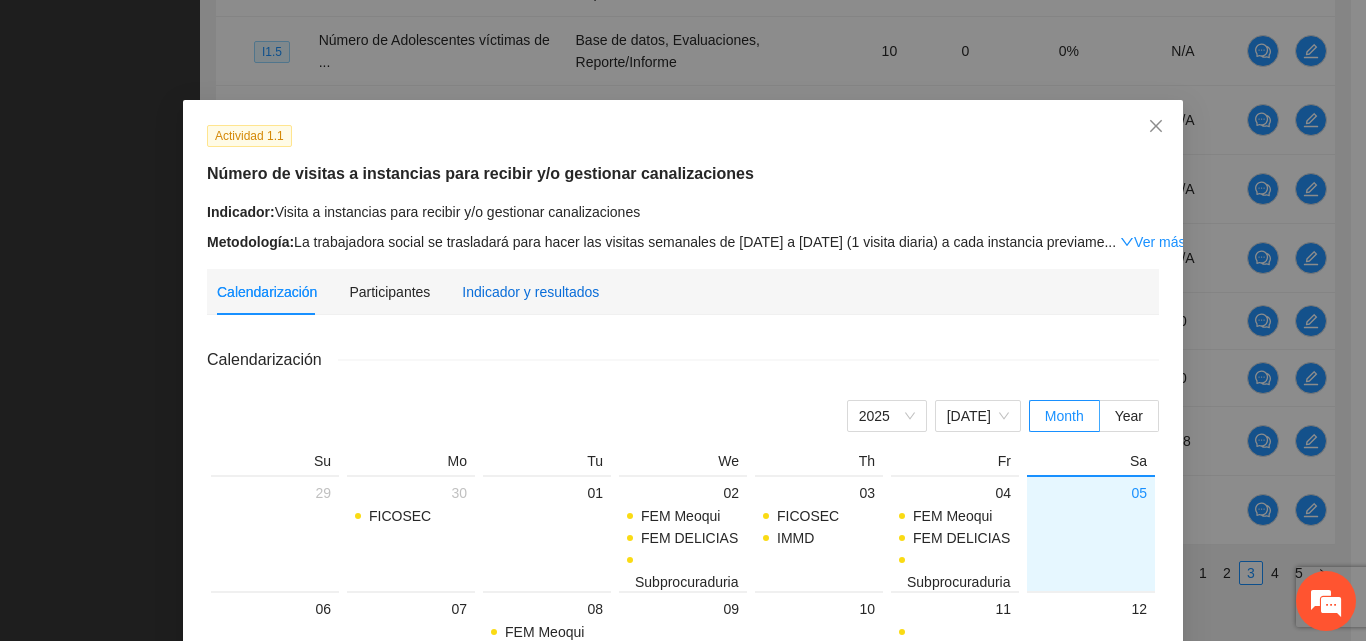 click on "Indicador y resultados" at bounding box center [530, 292] 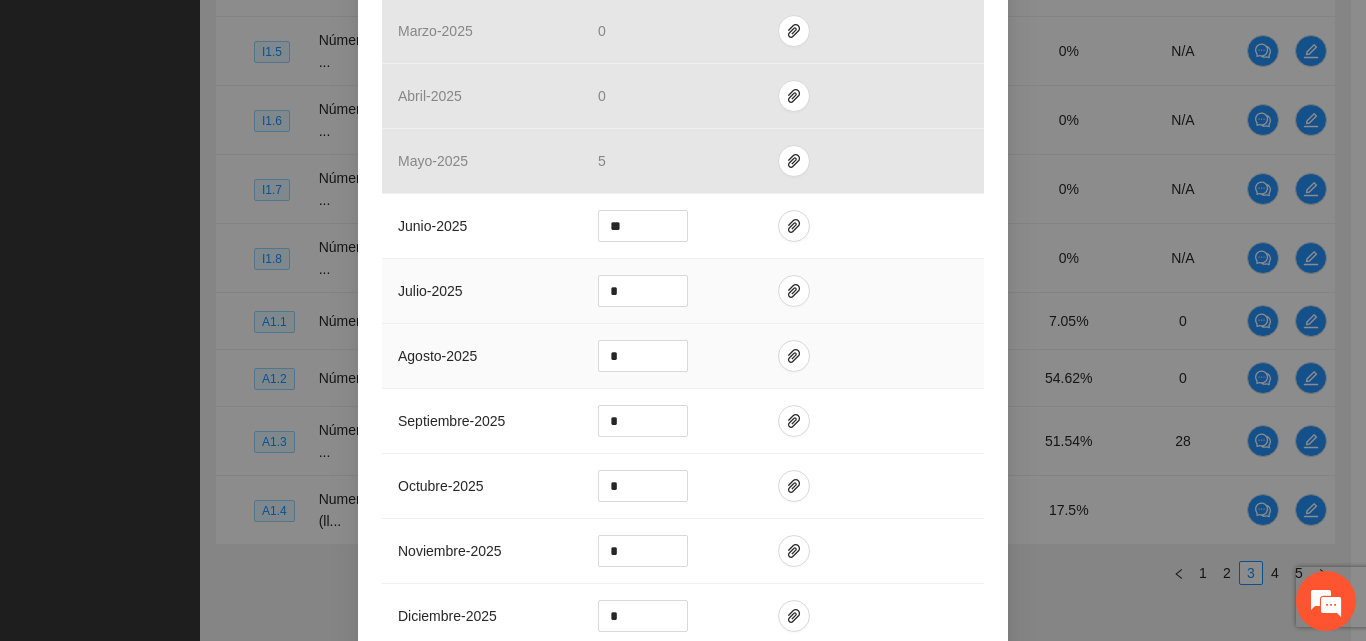 scroll, scrollTop: 600, scrollLeft: 0, axis: vertical 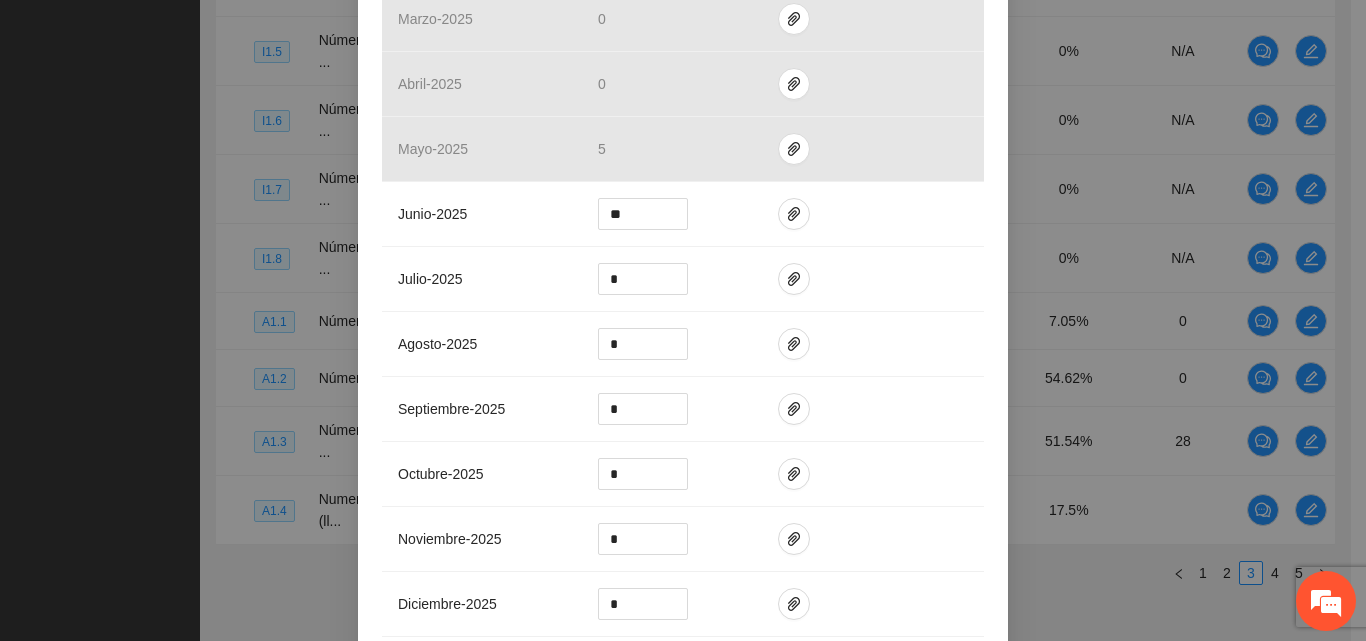 click on "Actividad 1.1 Número de visitas a instancias para recibir y/o gestionar canalizaciones Indicador:  Visita a instancias para recibir y/o gestionar canalizaciones Metodología:  La trabajadora social se trasladará para hacer las visitas semanales de  ...  Ver más Calendarización Participantes Indicador y resultados Calendarización [DATE] Month Year Su Mo Tu We Th Fr Sa 29 30 FICOSEC 01 02 FEM Meoqui FEM DELICIAS Subprocuraduria de Proteccion Auxiliar de Niñas, Niños y Adolescentes del Distrito Judicial [PERSON_NAME] 03 FICOSEC IMMD 04 FEM Meoqui FEM DELICIAS Subprocuraduria de Proteccion Auxiliar de Niñas, Niños y Adolescentes del Distrito Judicial [PERSON_NAME] FICOSEC 05 06 07 08 FEM Meoqui GRUPO AVE  Subprocuraduria de Proteccion Auxiliar de Niñas, Niños y Adolescentes del Distrito Judicial [PERSON_NAME] 09 10 11 Subprocuraduria de Proteccion Auxiliar de Niñas, Niños y Adolescentes del Distrito Judicial [PERSON_NAME] FEM Meoqui FEM DELICIAS 12 13 14 GRUPO AVE  15 FEM Meoqui 16 17 %" at bounding box center (683, 320) 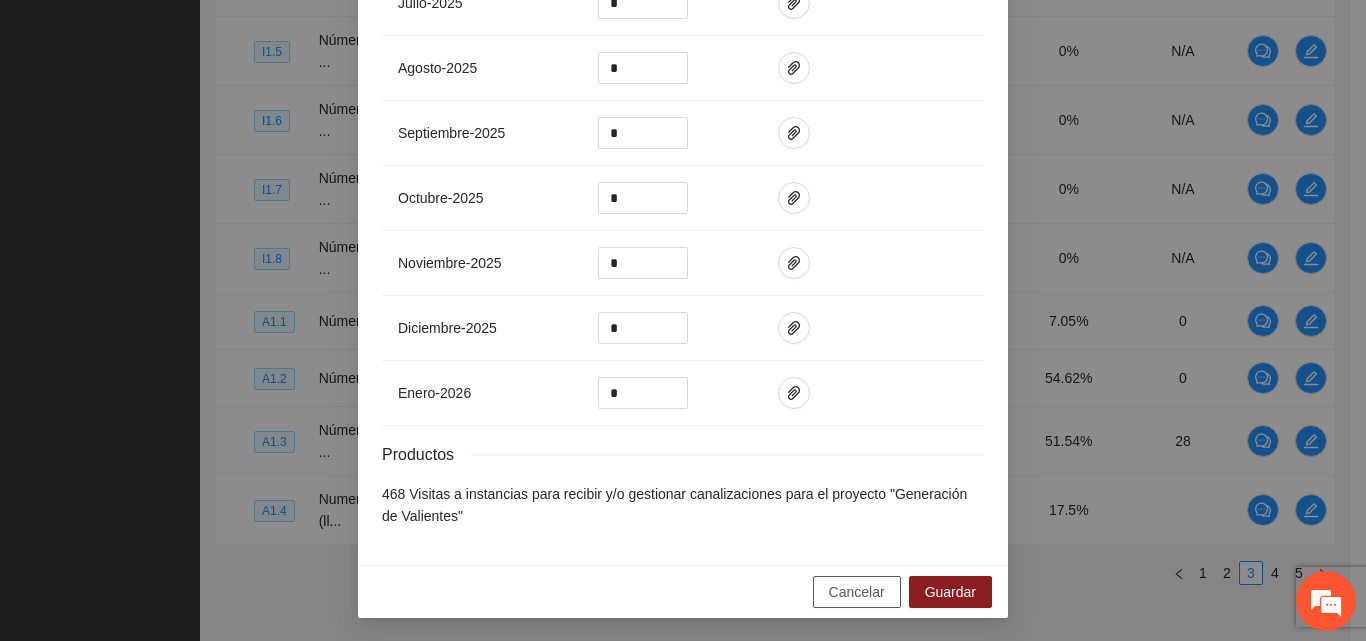 click on "Cancelar" at bounding box center [857, 592] 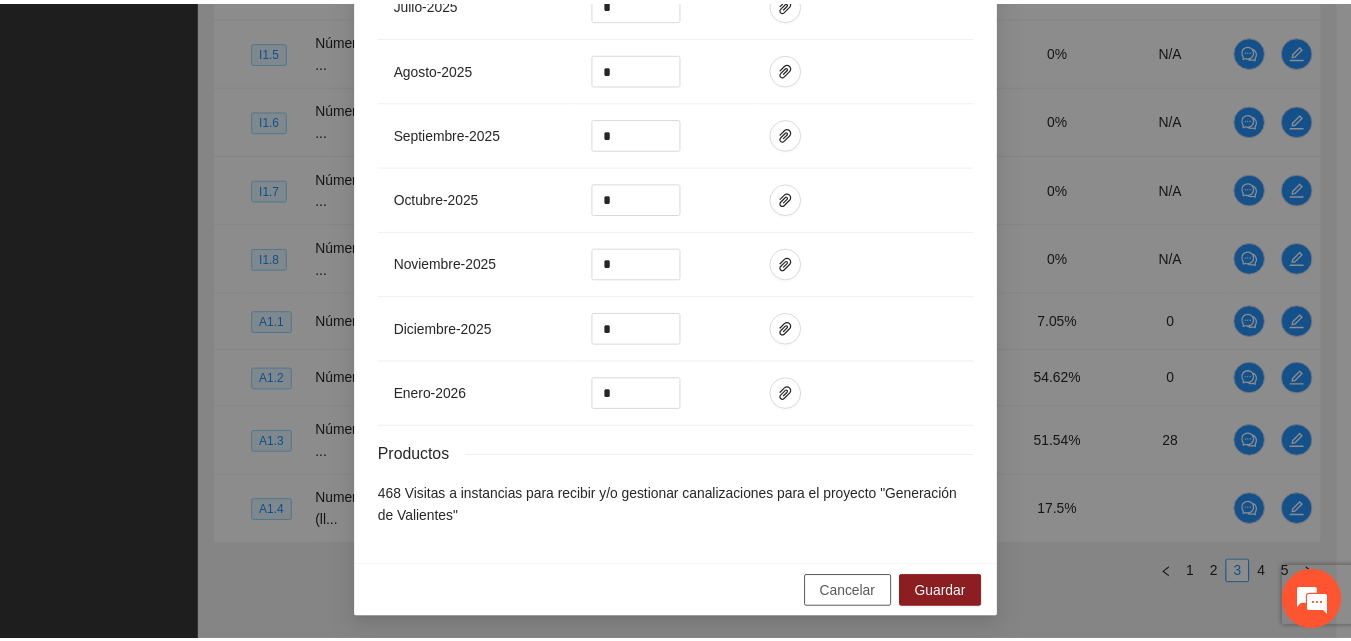 scroll, scrollTop: 776, scrollLeft: 0, axis: vertical 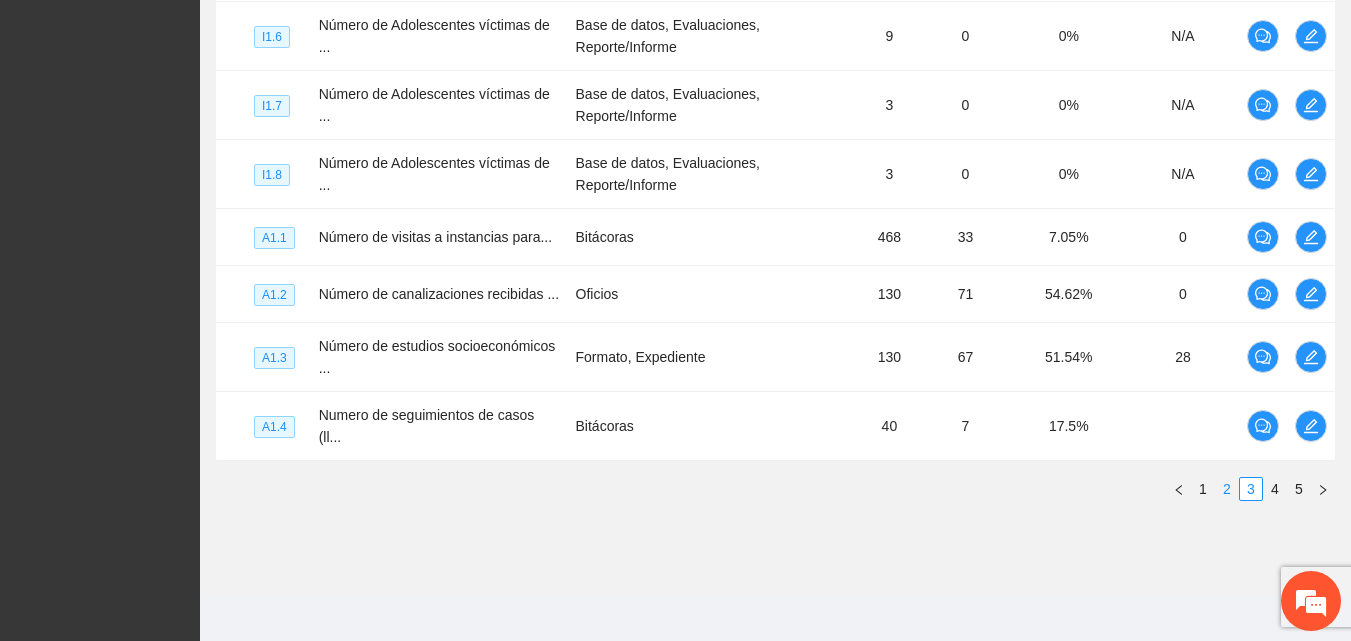 click on "2" at bounding box center [1227, 489] 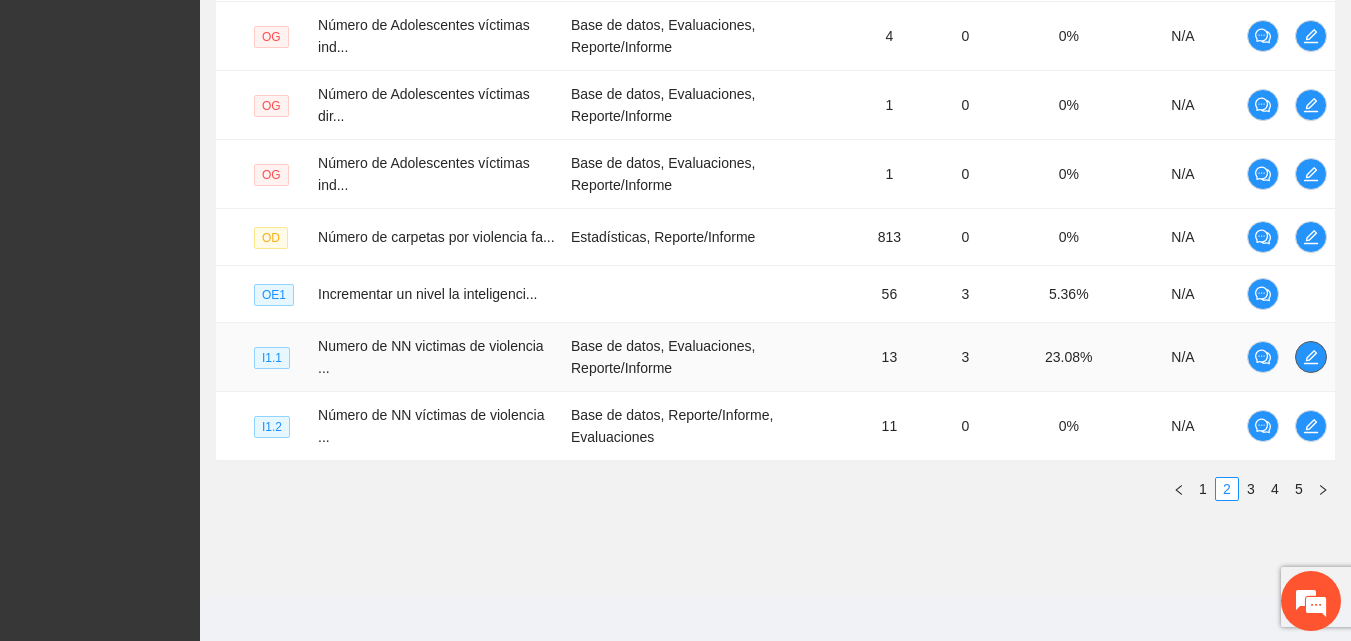click 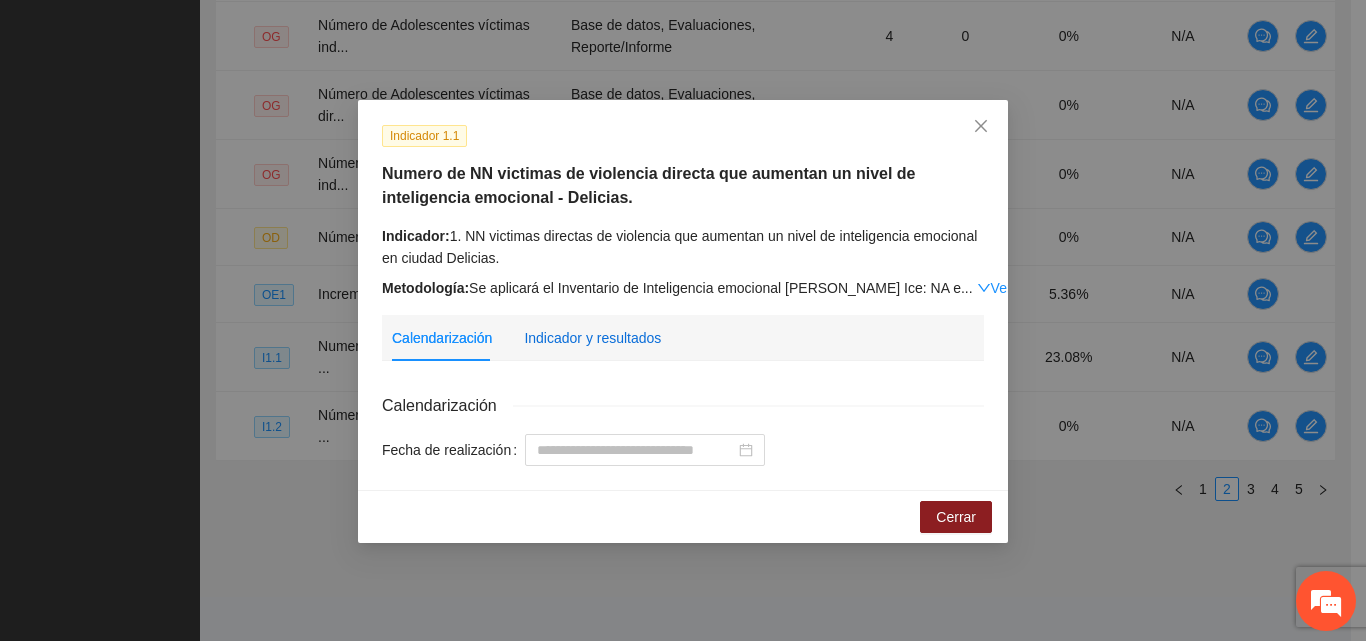 click on "Indicador y resultados" at bounding box center (592, 338) 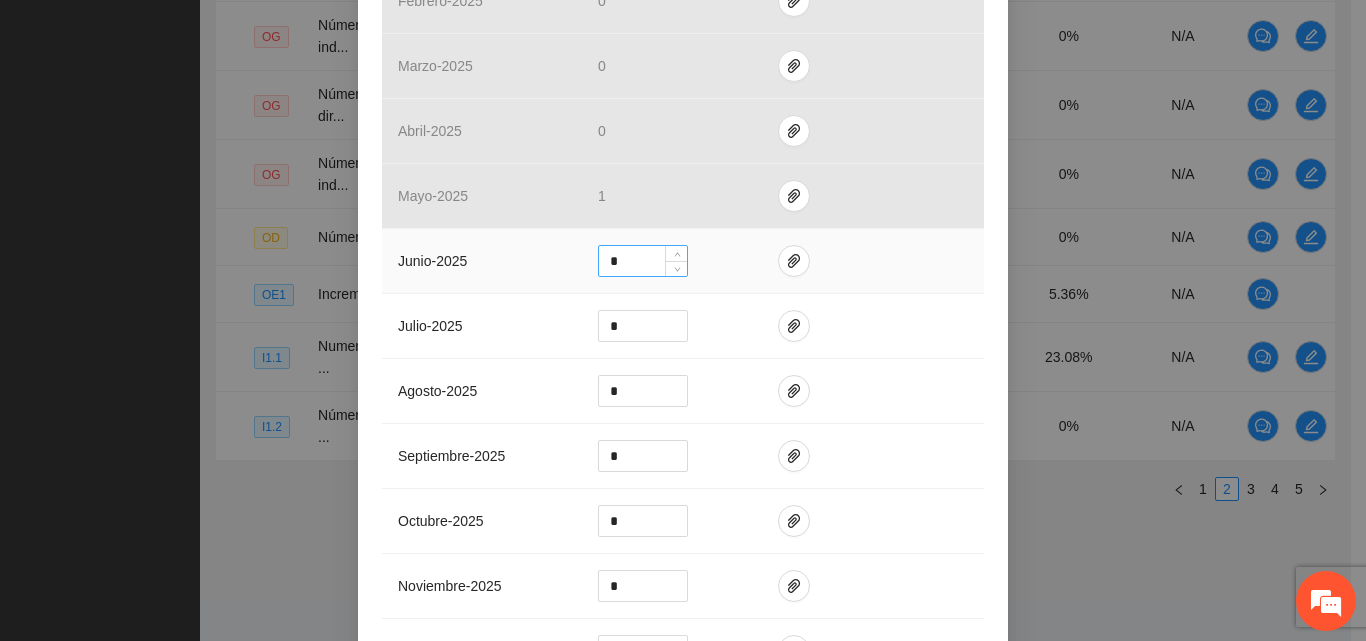 scroll, scrollTop: 600, scrollLeft: 0, axis: vertical 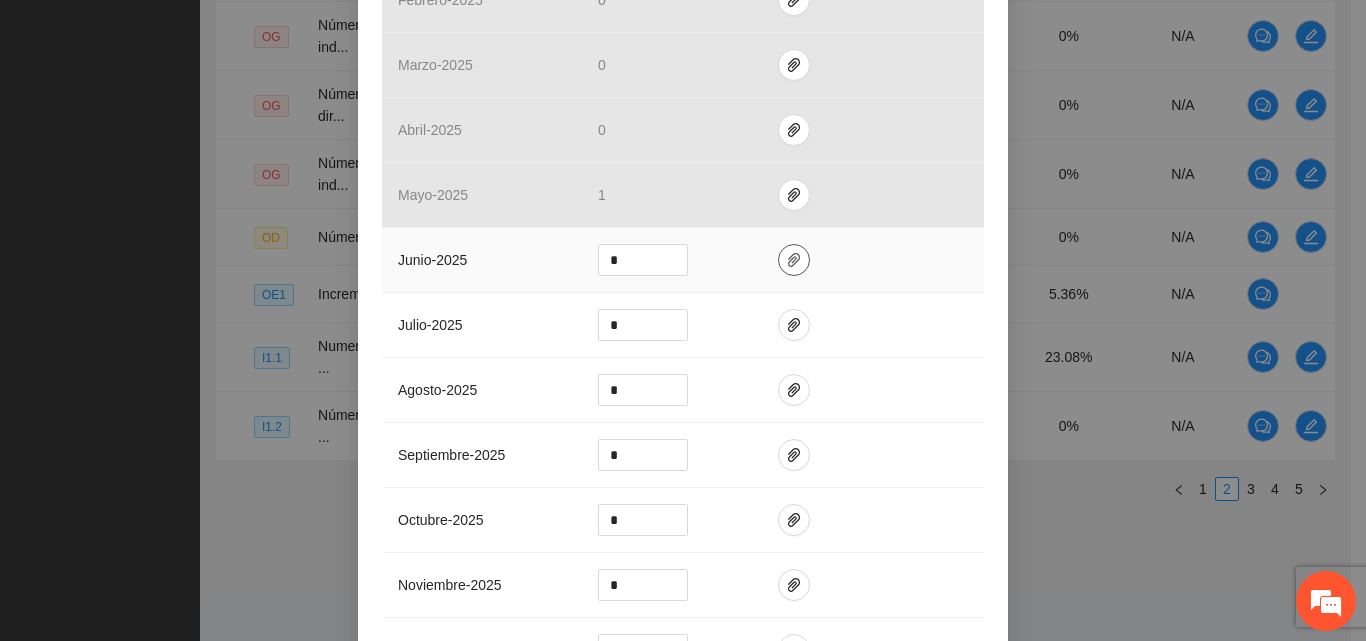 click at bounding box center (794, 260) 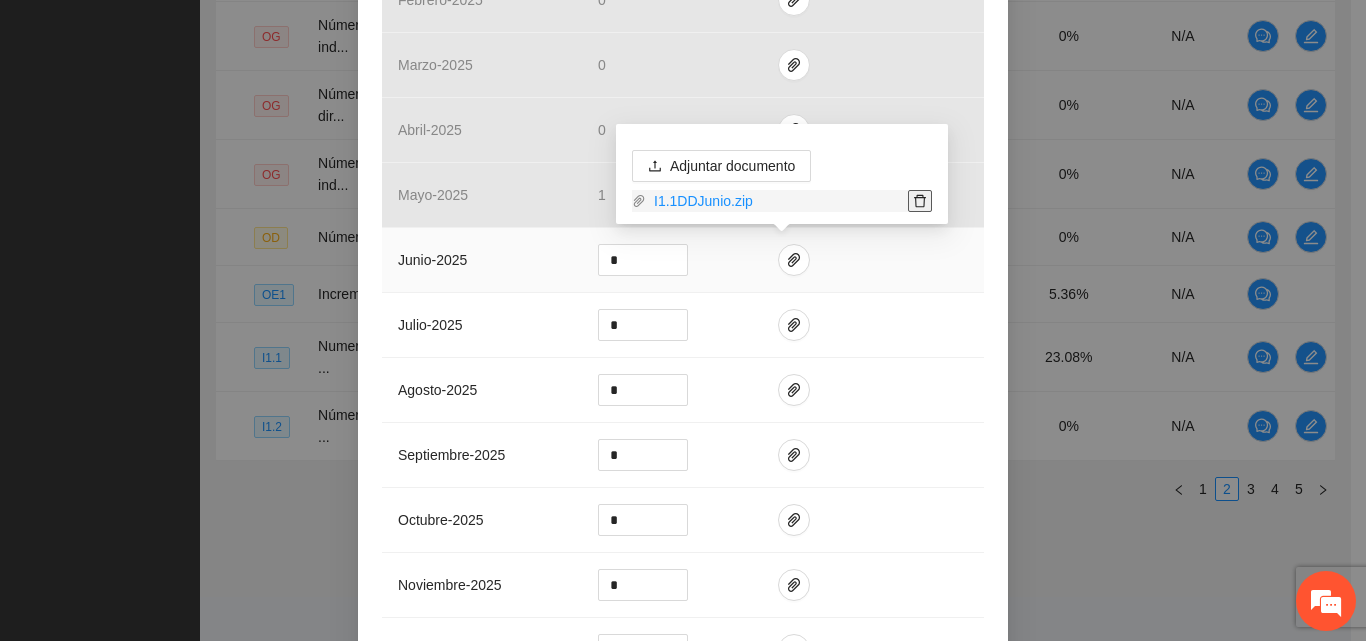 click 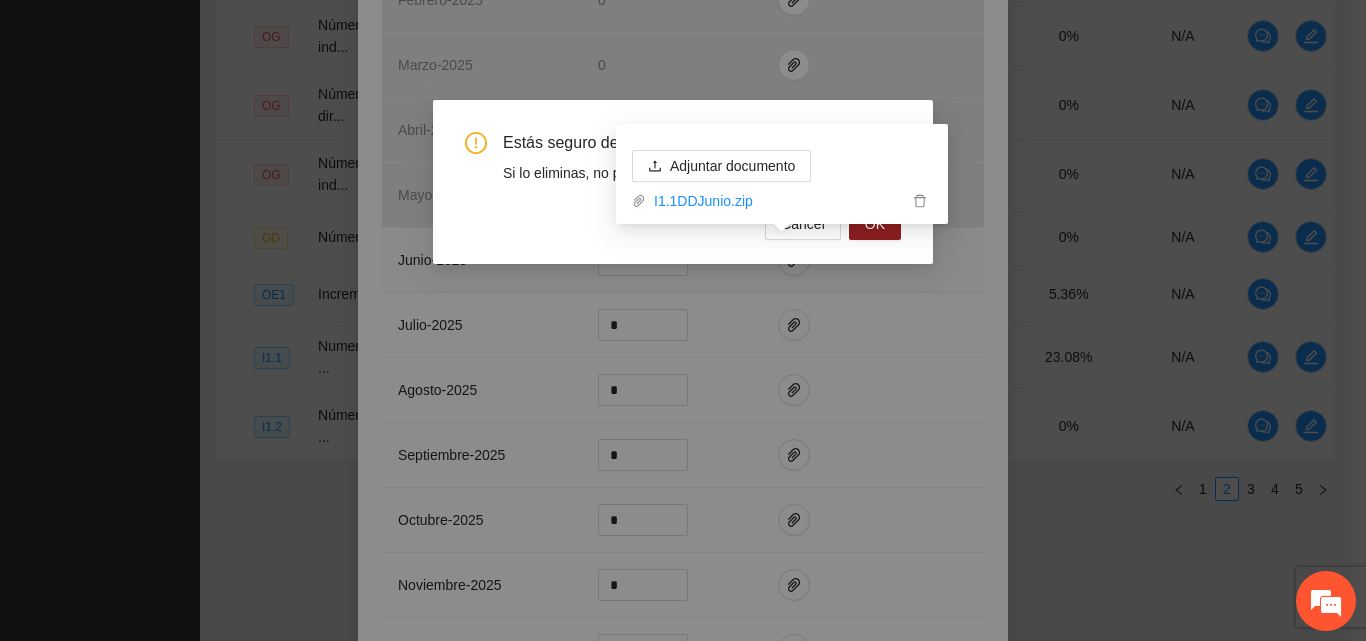 click on "Adjuntar documento I1.1DDJunio.zip" at bounding box center (782, 181) 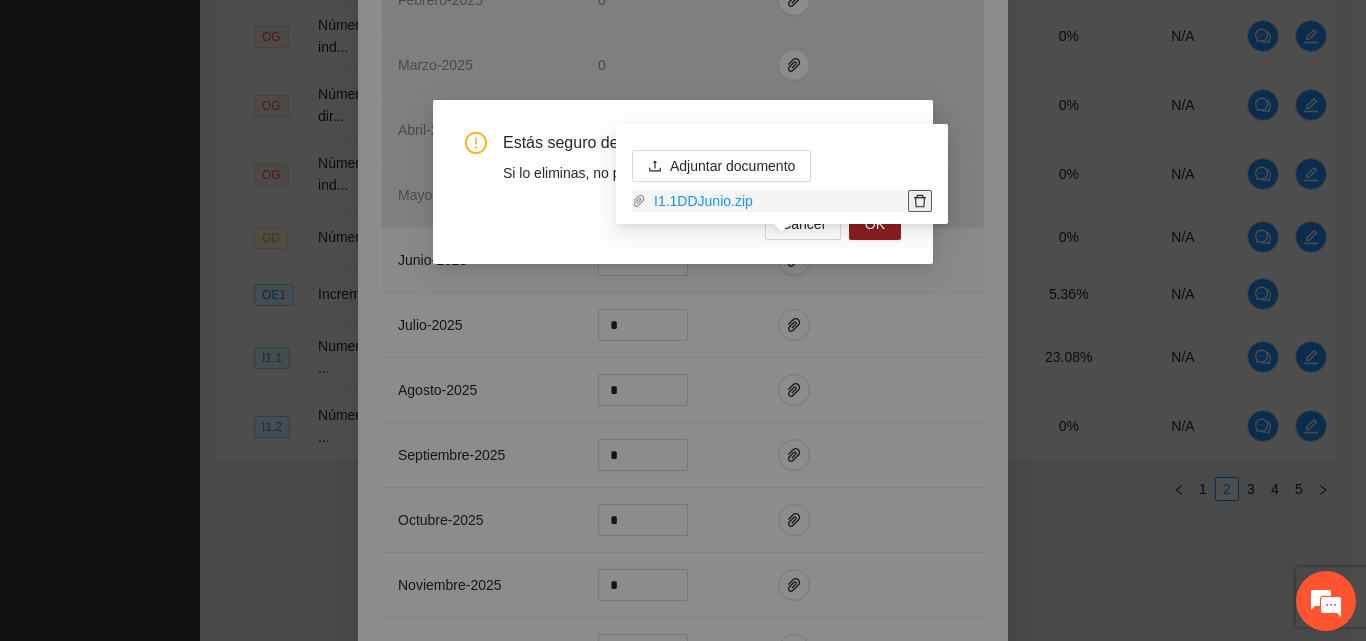 click 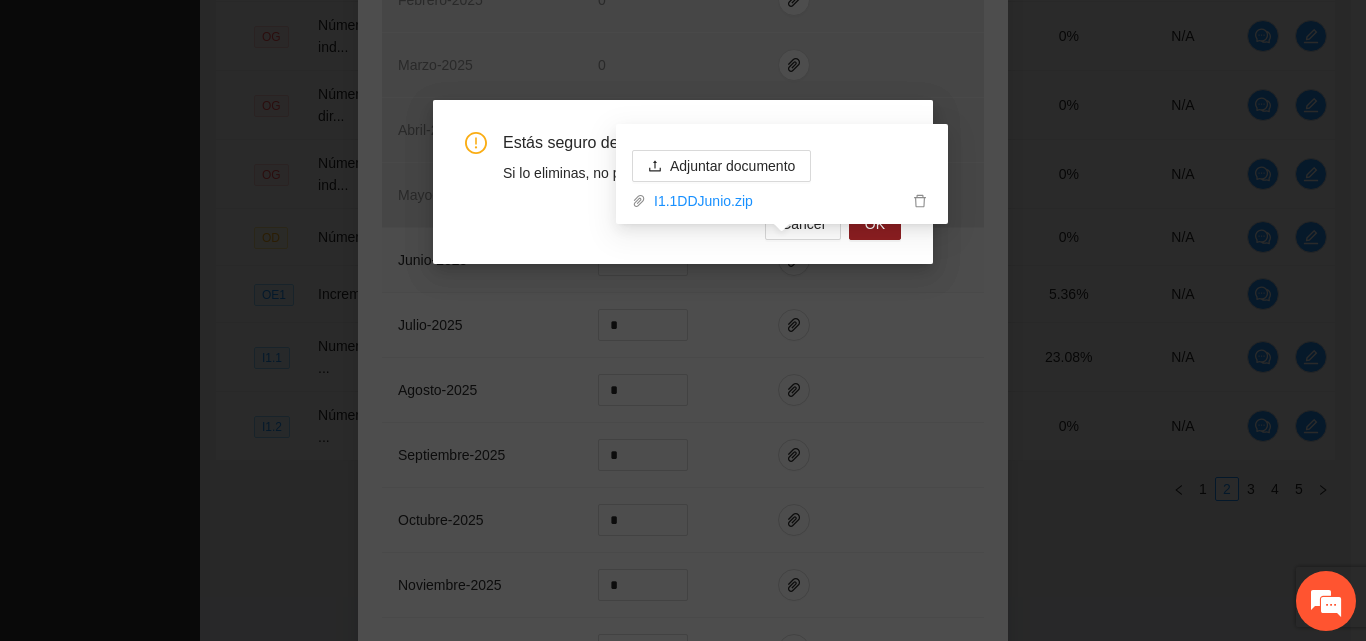 click on "Adjuntar documento I1.1DDJunio.zip" at bounding box center (782, 181) 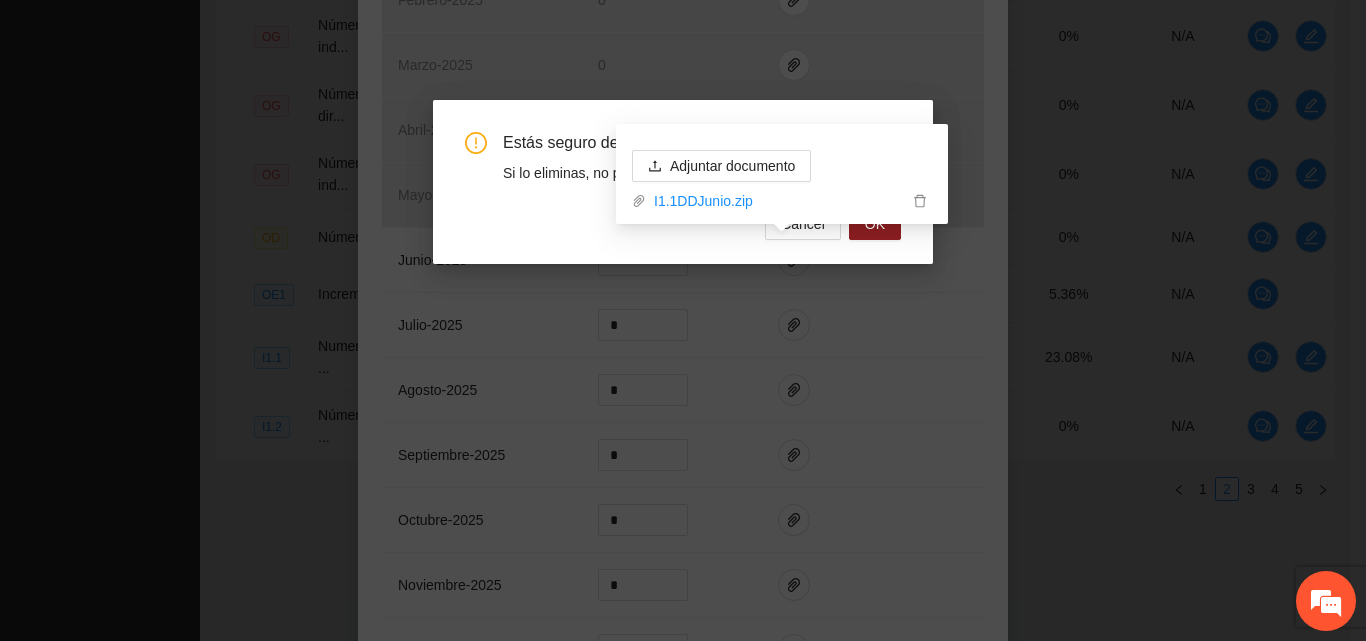 click on "Estás seguro de eliminar I1.1DDJunio.zip? Si lo eliminas, no podrás recuperarlo. Cancel OK" at bounding box center [683, 182] 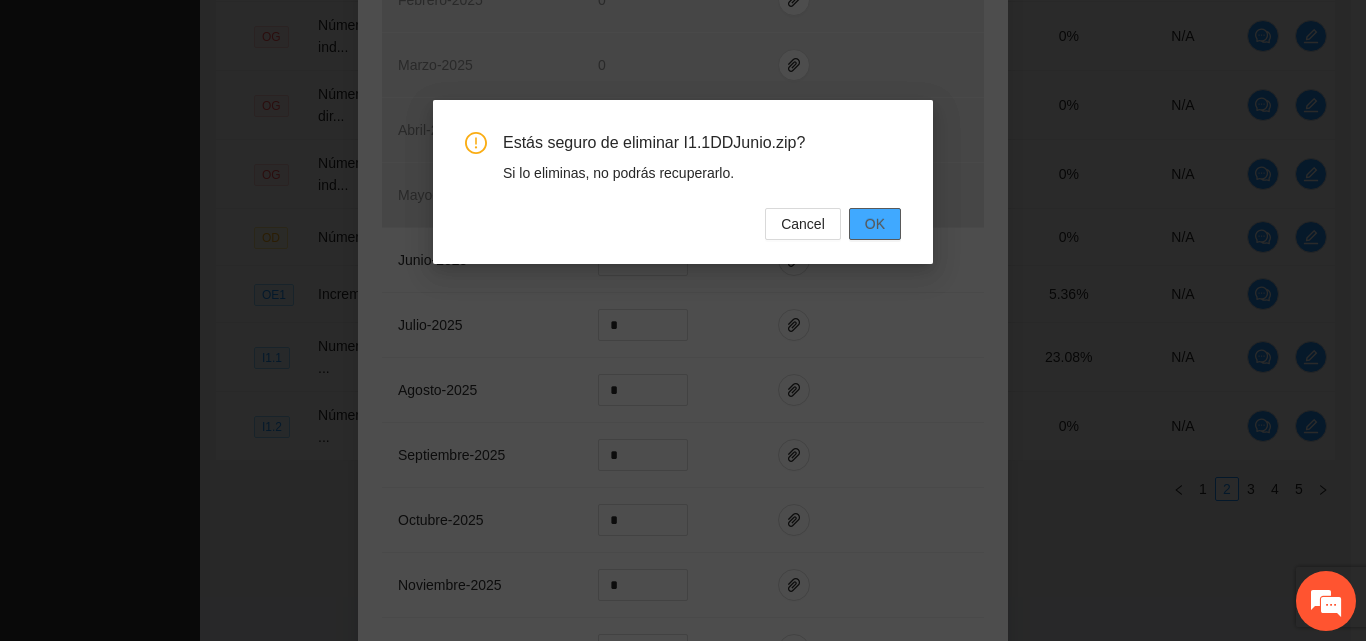 click on "OK" at bounding box center [875, 224] 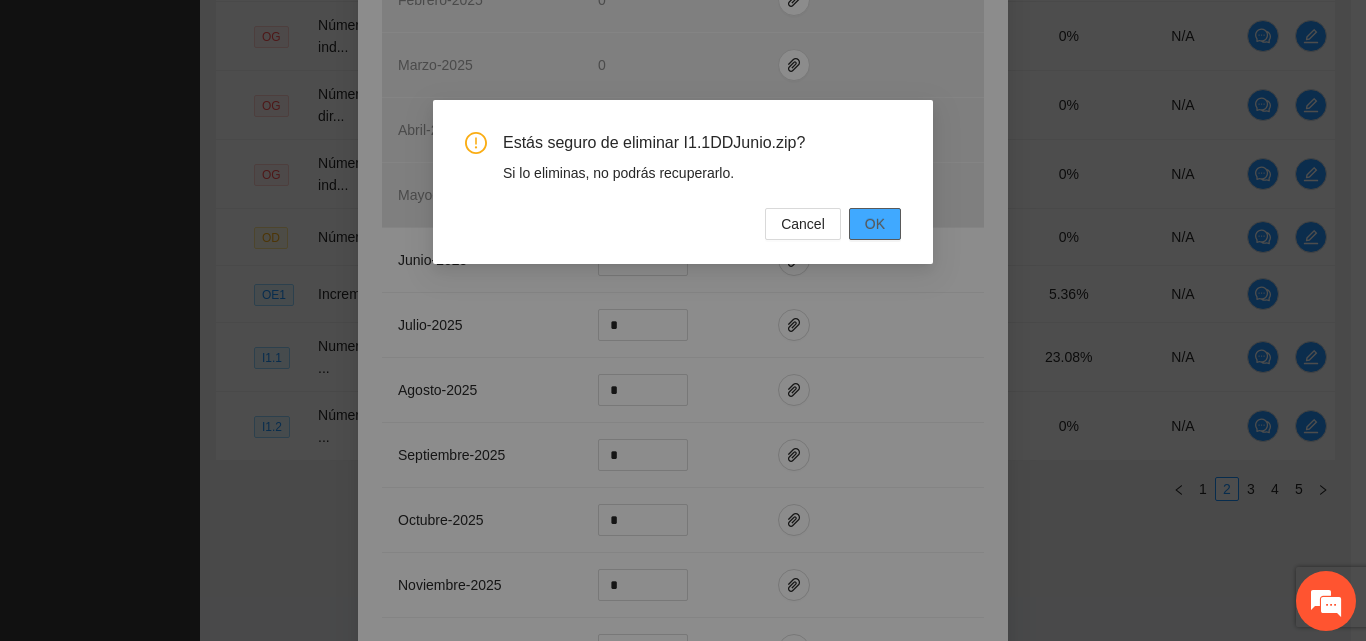 click on "OK" at bounding box center [875, 224] 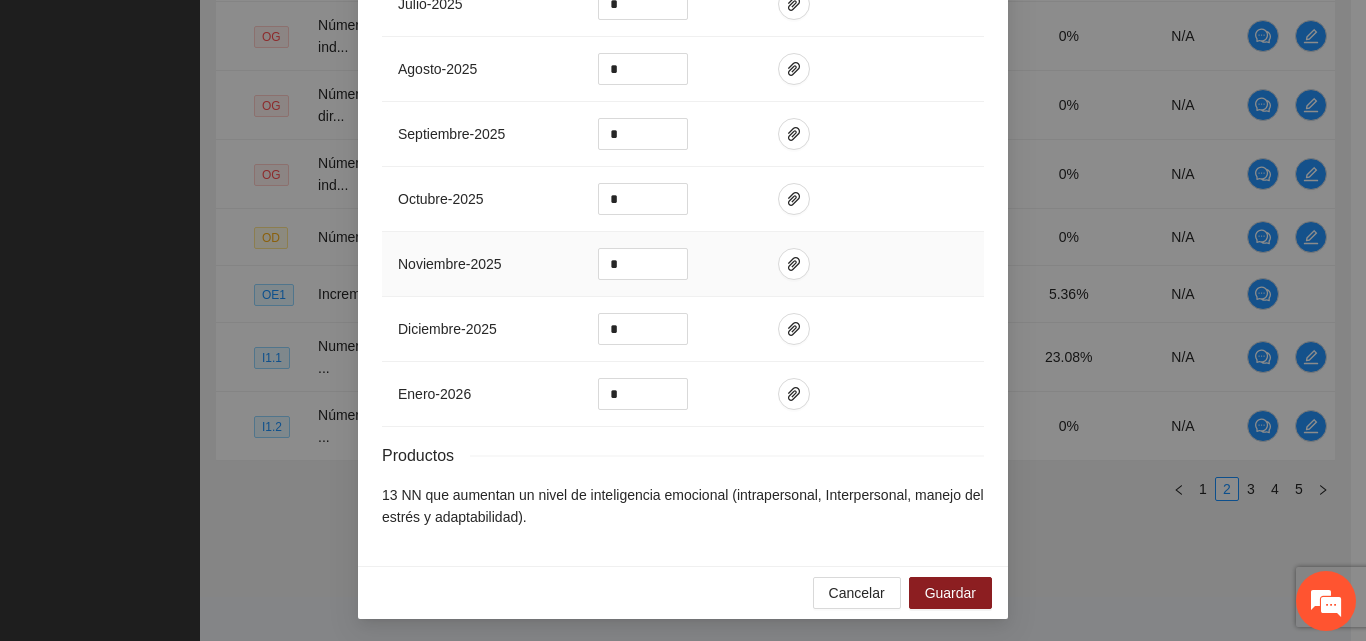 scroll, scrollTop: 922, scrollLeft: 0, axis: vertical 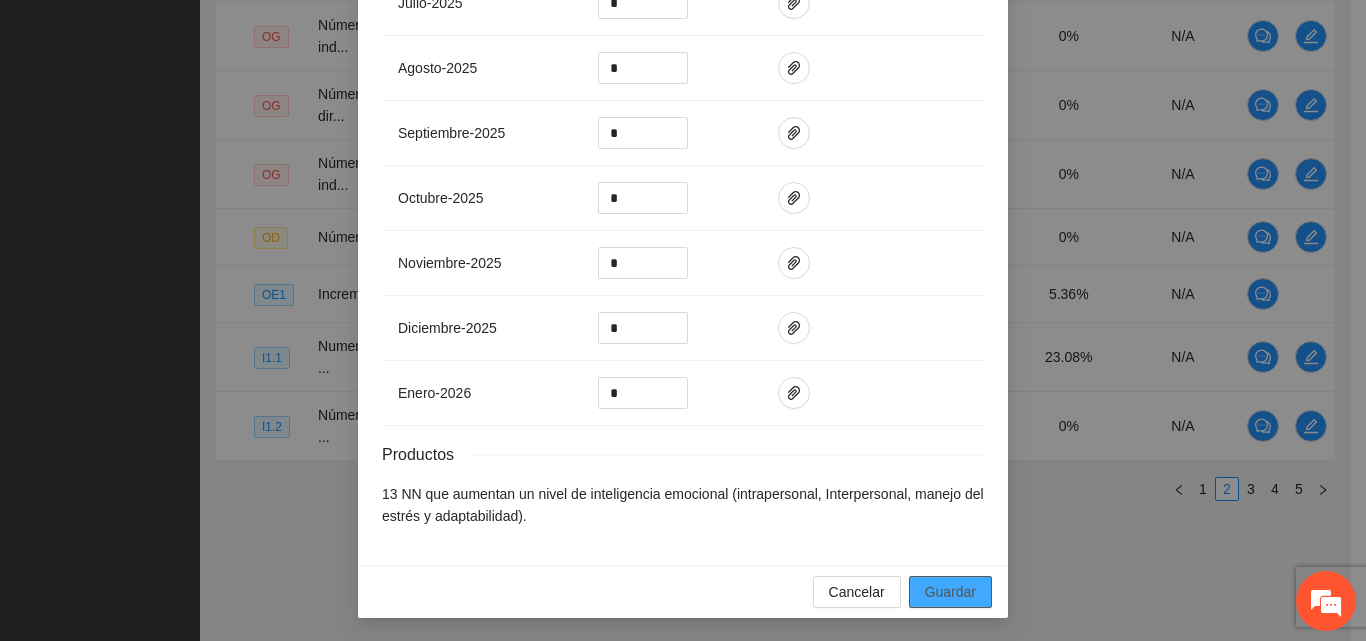 click on "Guardar" at bounding box center (950, 592) 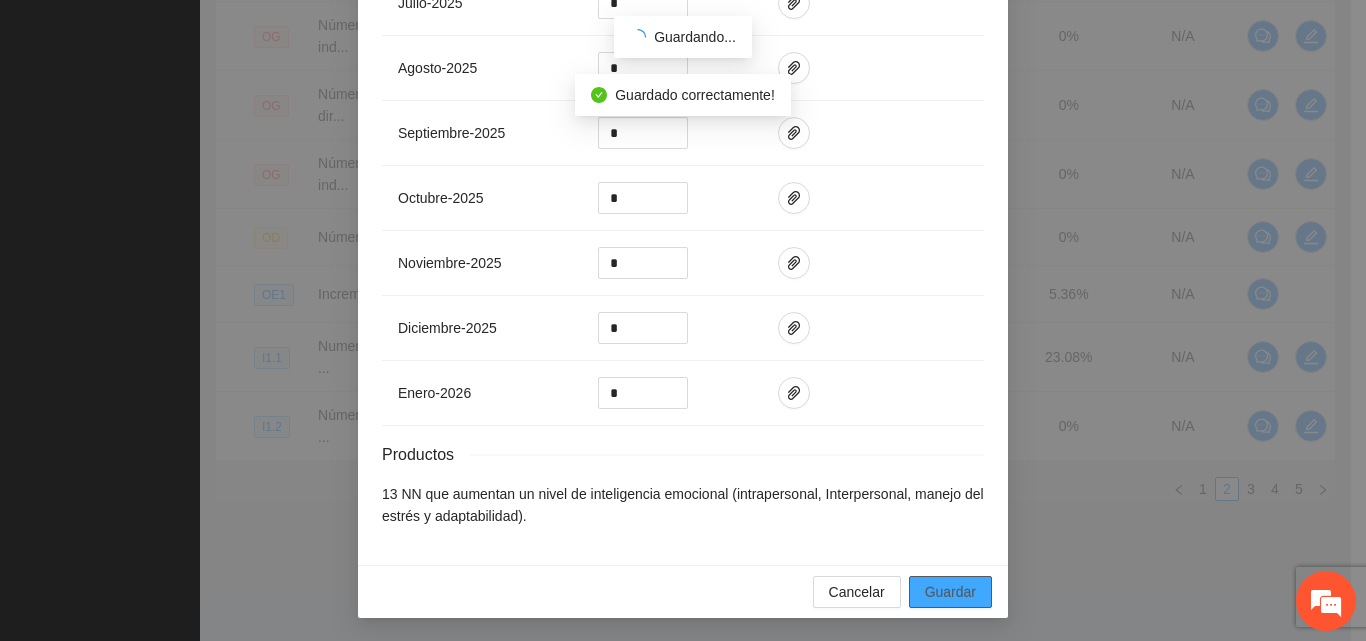 scroll, scrollTop: 822, scrollLeft: 0, axis: vertical 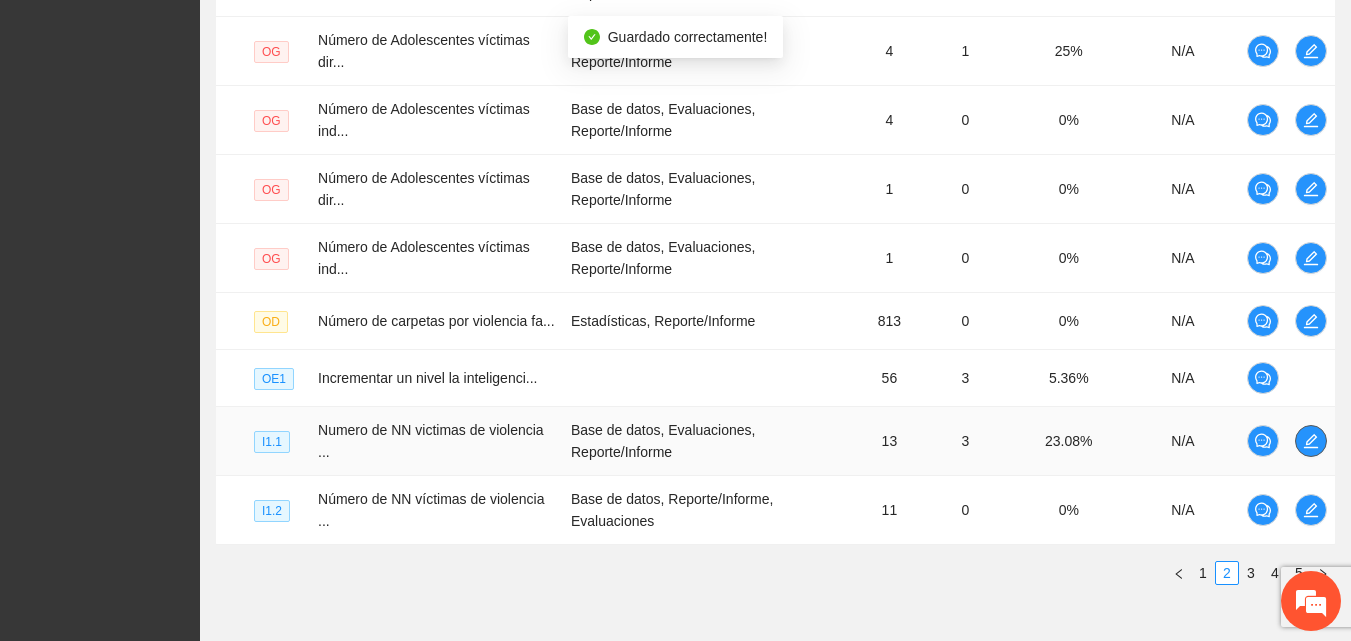 click 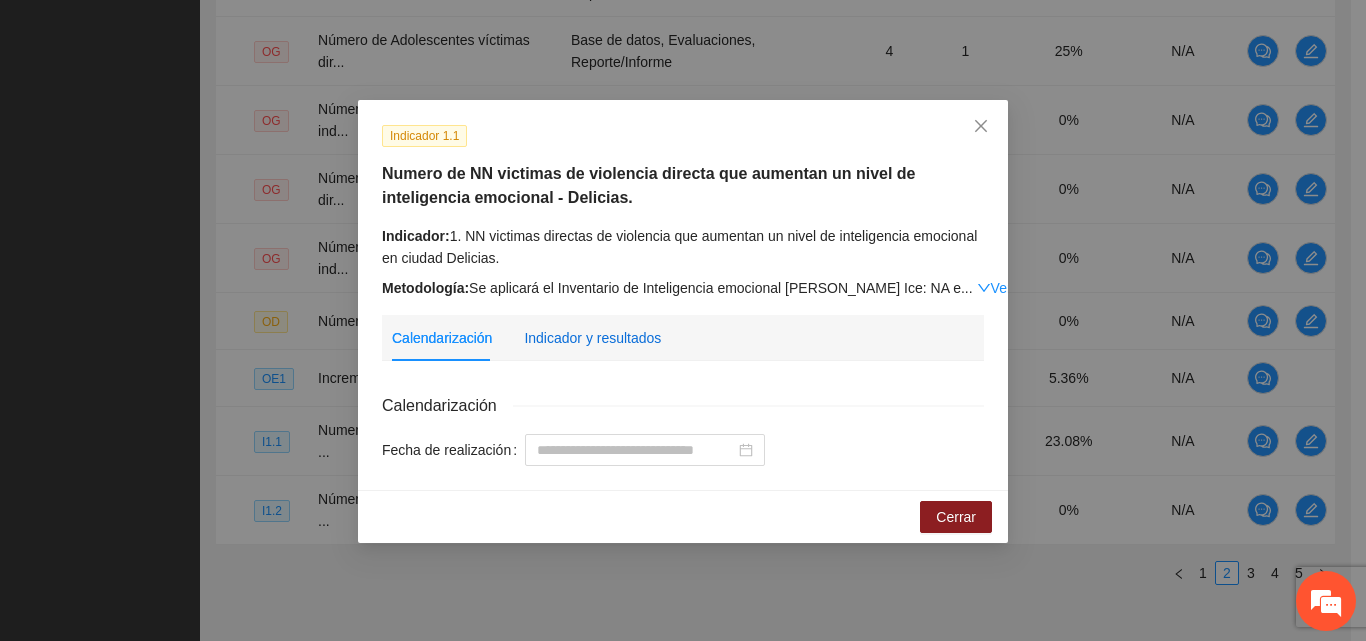 click on "Indicador y resultados" at bounding box center [592, 338] 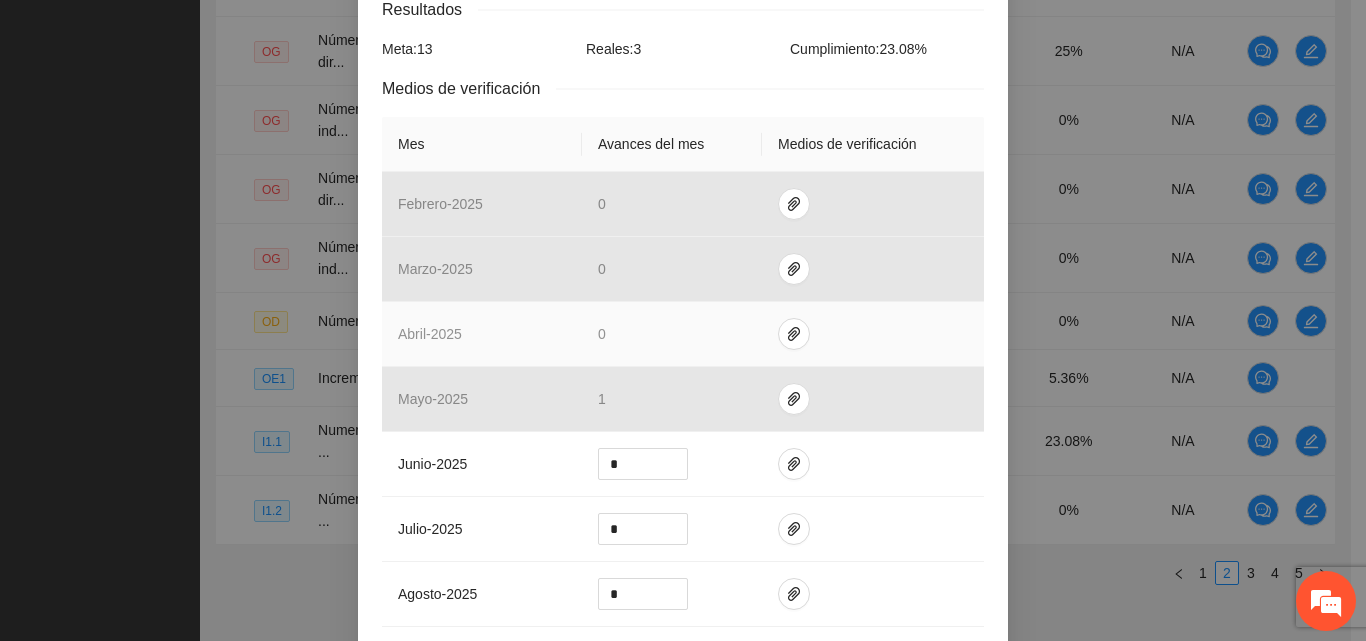 scroll, scrollTop: 400, scrollLeft: 0, axis: vertical 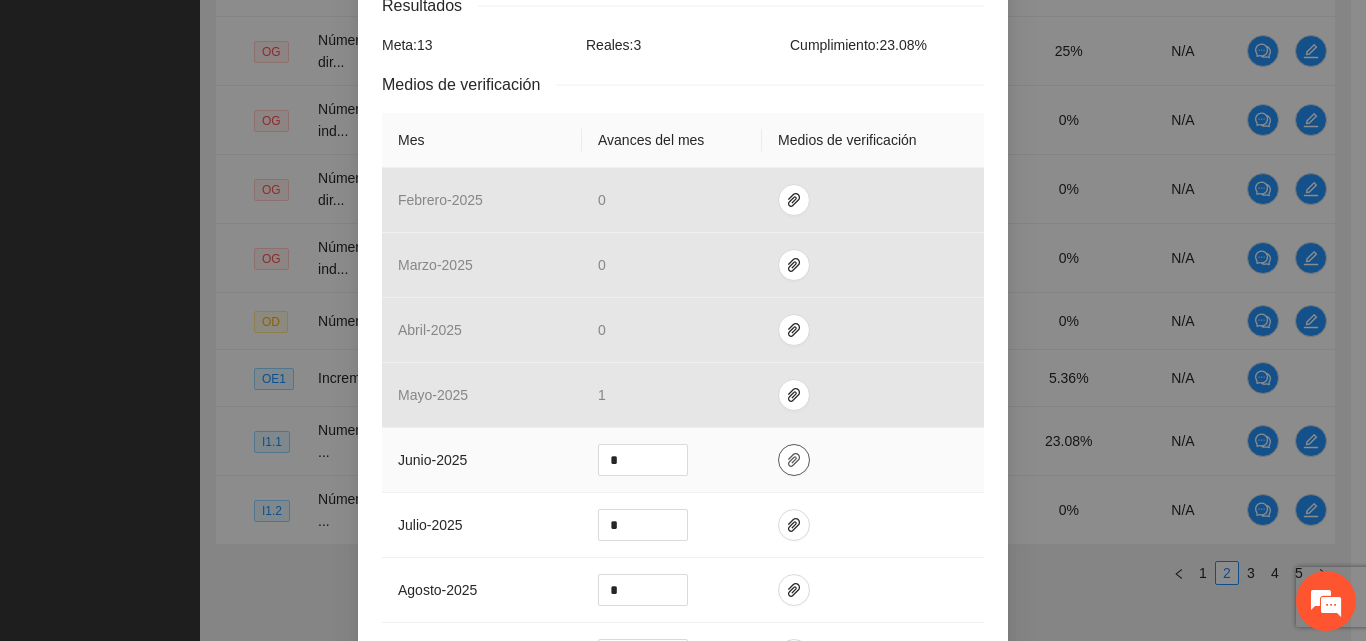 click 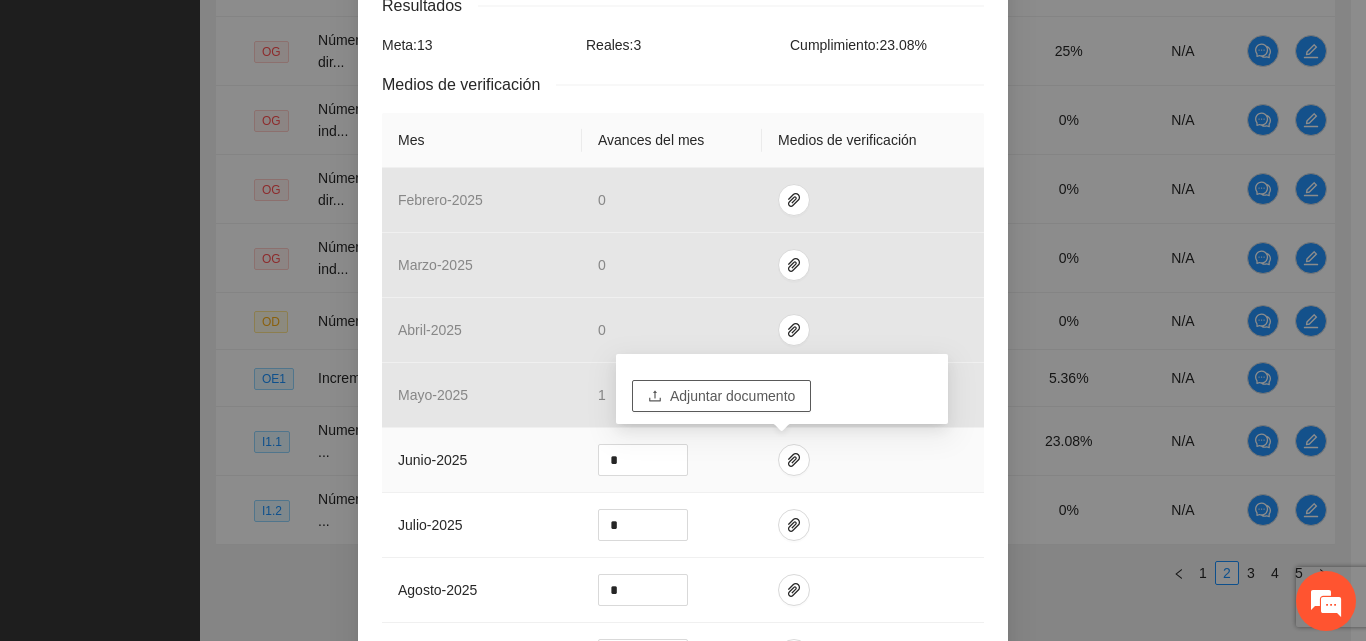 click on "Adjuntar documento" at bounding box center [732, 396] 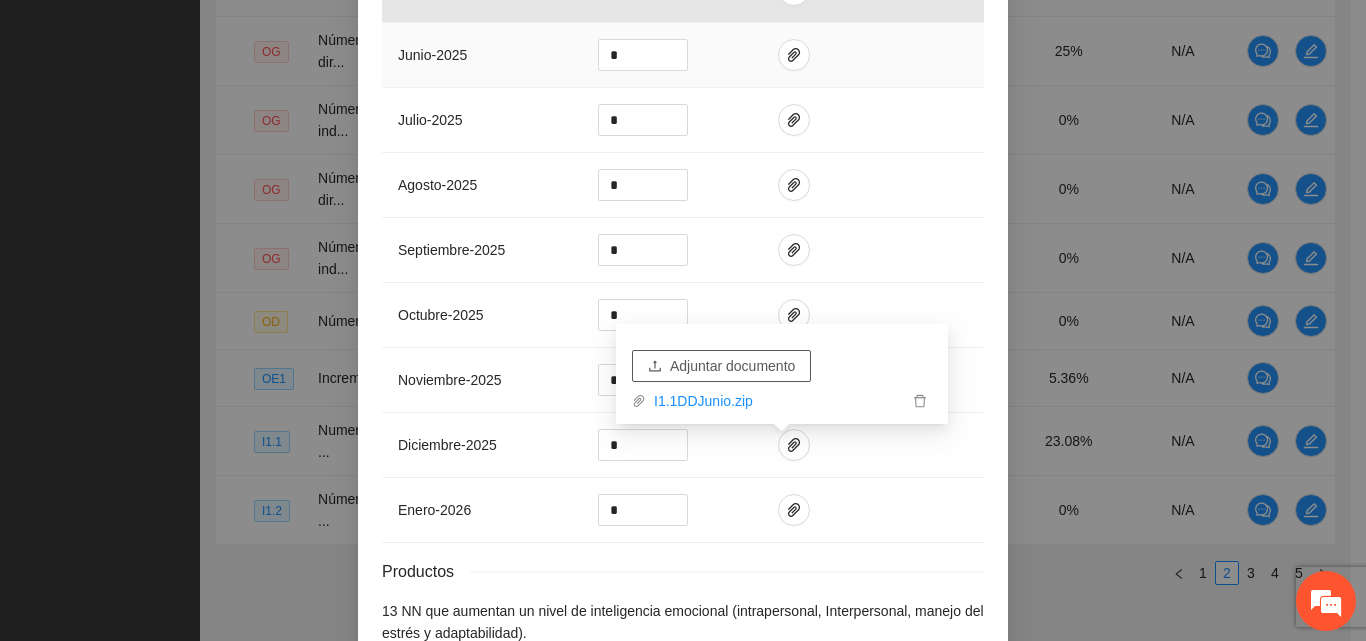 scroll, scrollTop: 922, scrollLeft: 0, axis: vertical 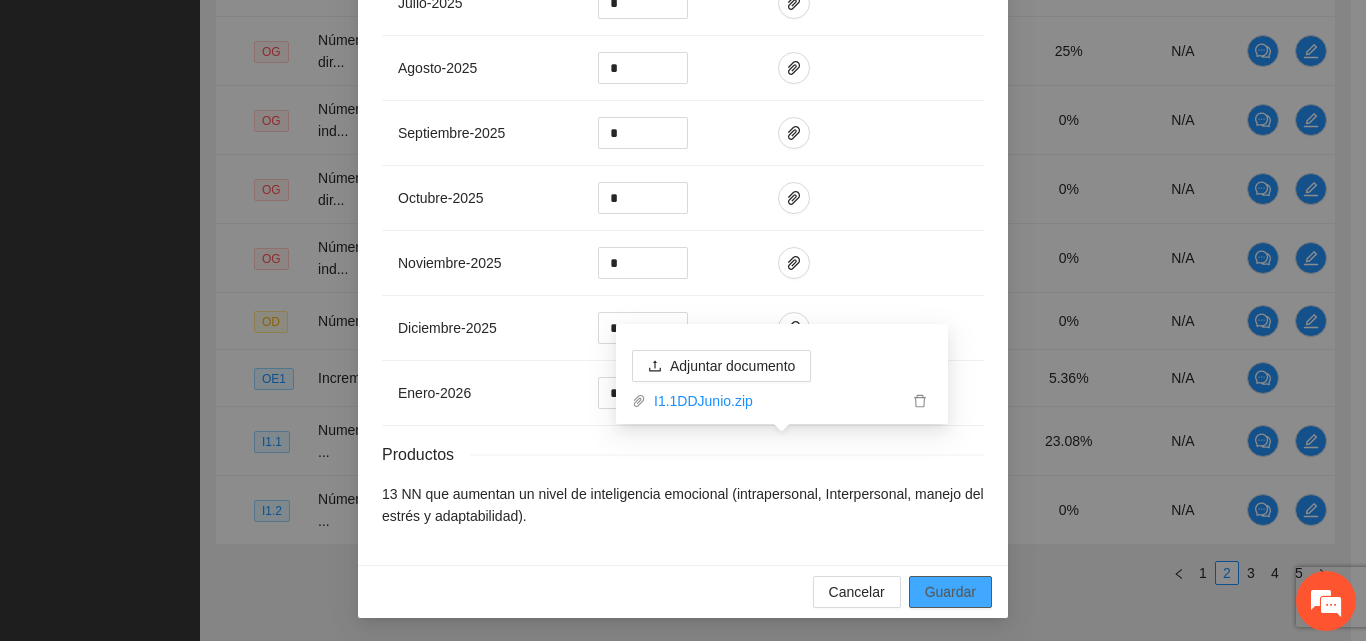 click on "Guardar" at bounding box center [950, 592] 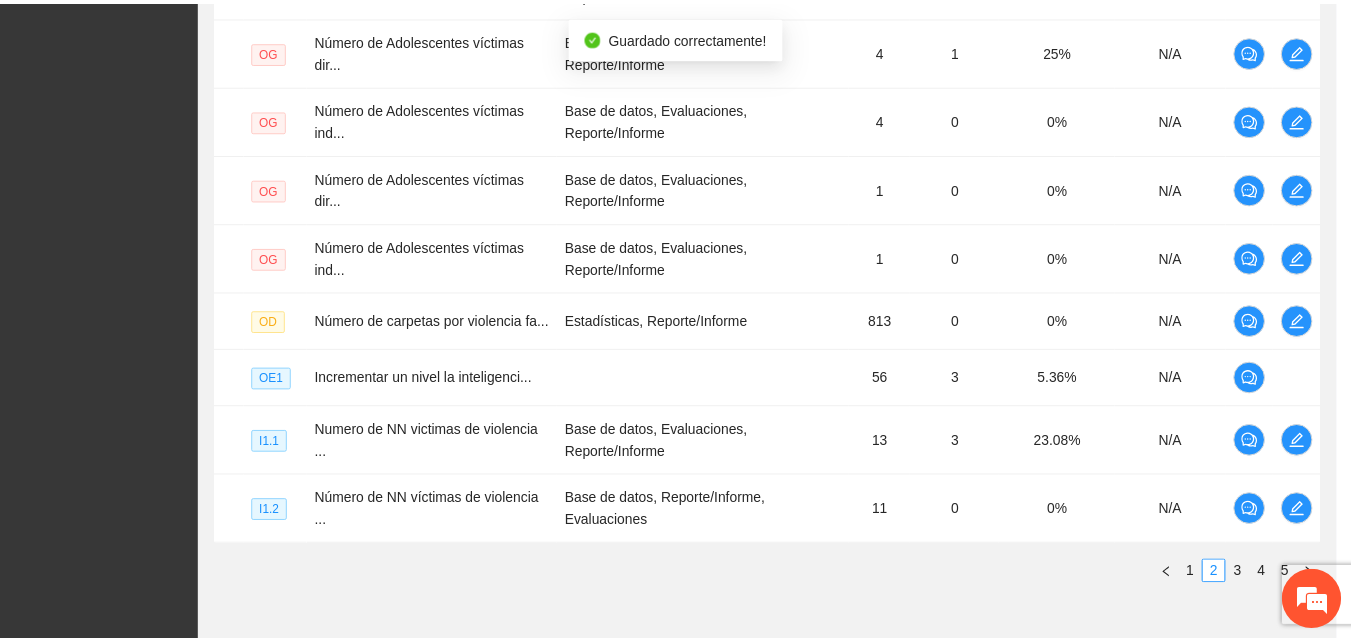 scroll, scrollTop: 822, scrollLeft: 0, axis: vertical 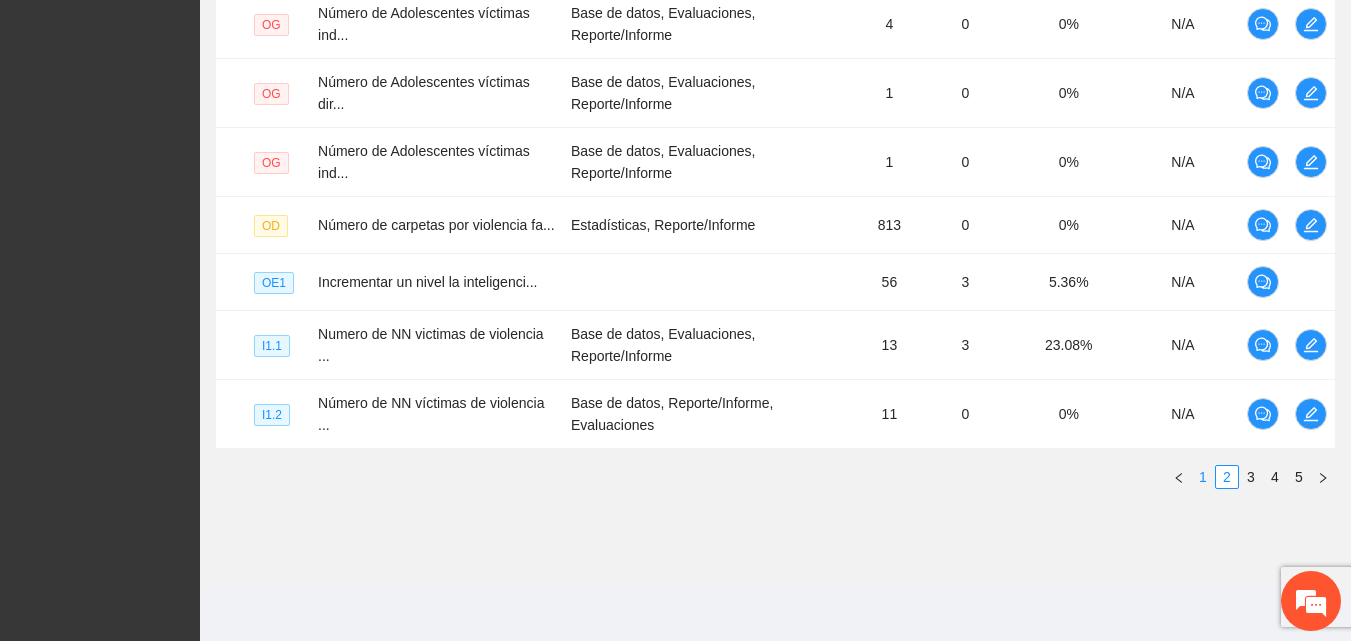 click on "1" at bounding box center [1203, 477] 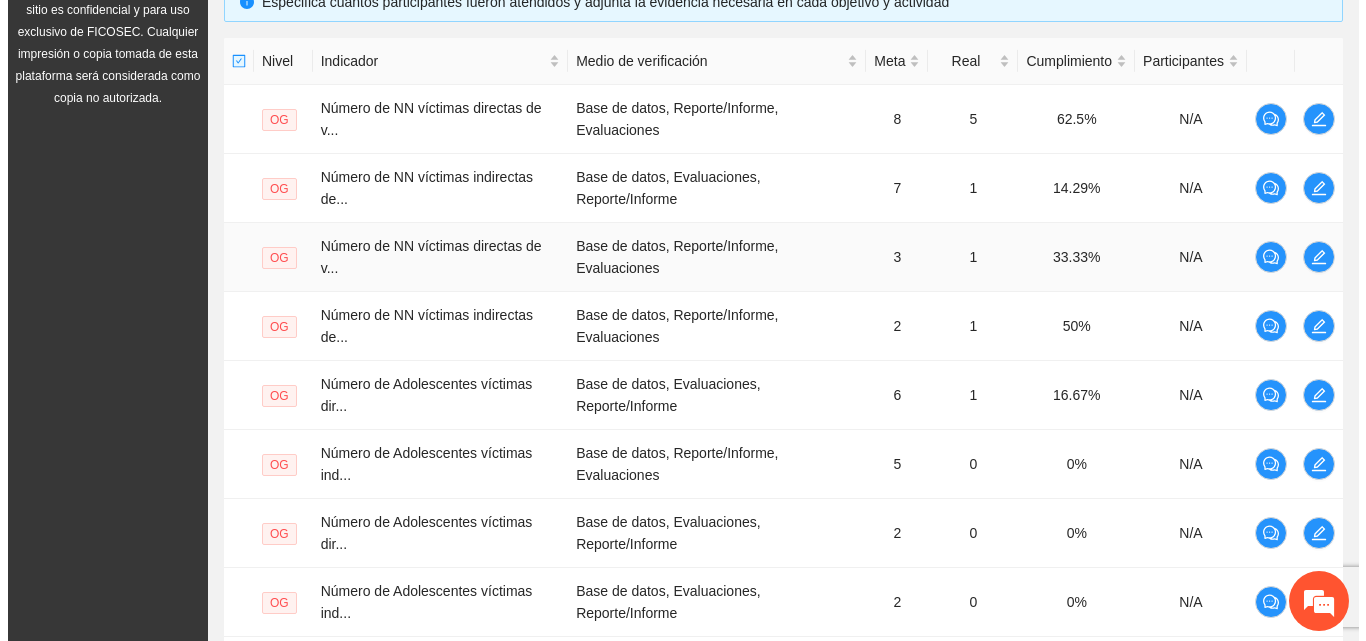 scroll, scrollTop: 364, scrollLeft: 0, axis: vertical 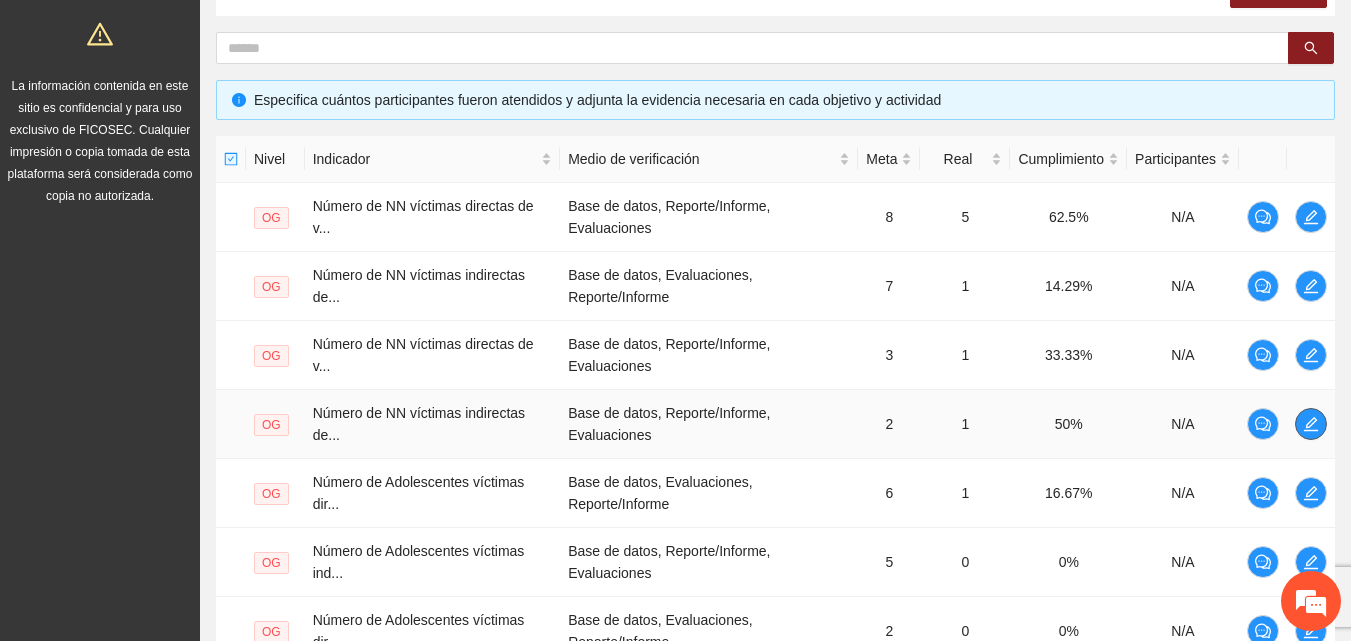 click 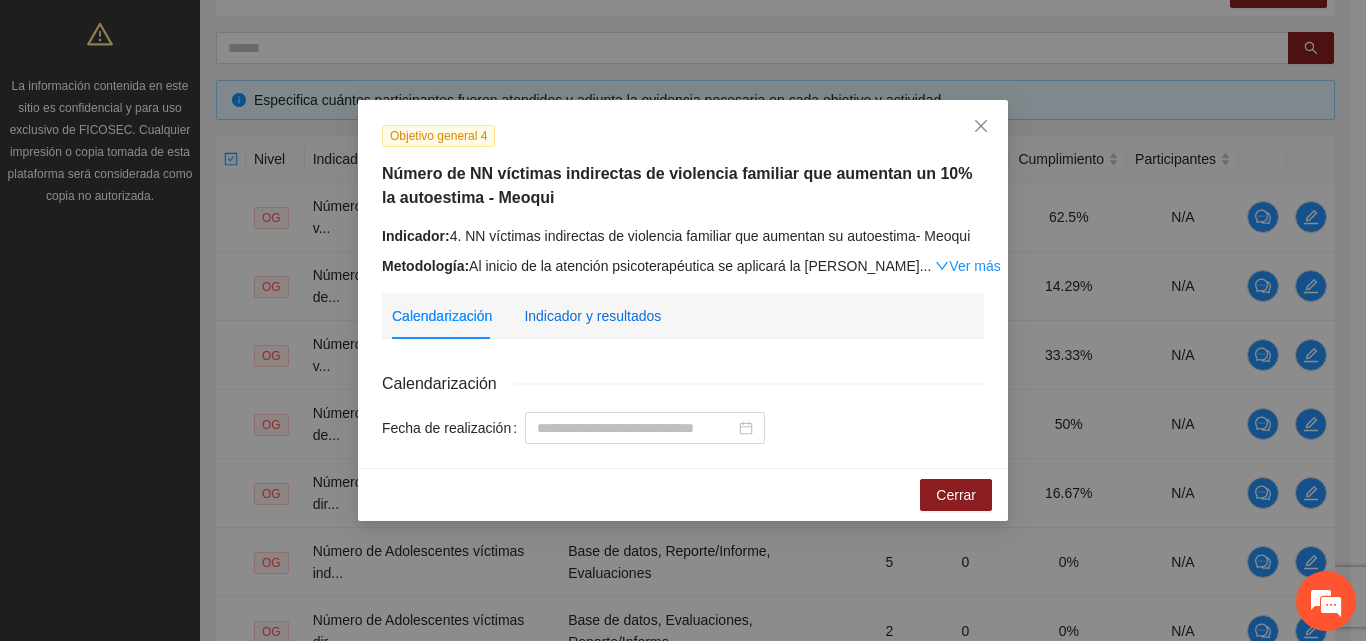 click on "Indicador y resultados" at bounding box center [592, 316] 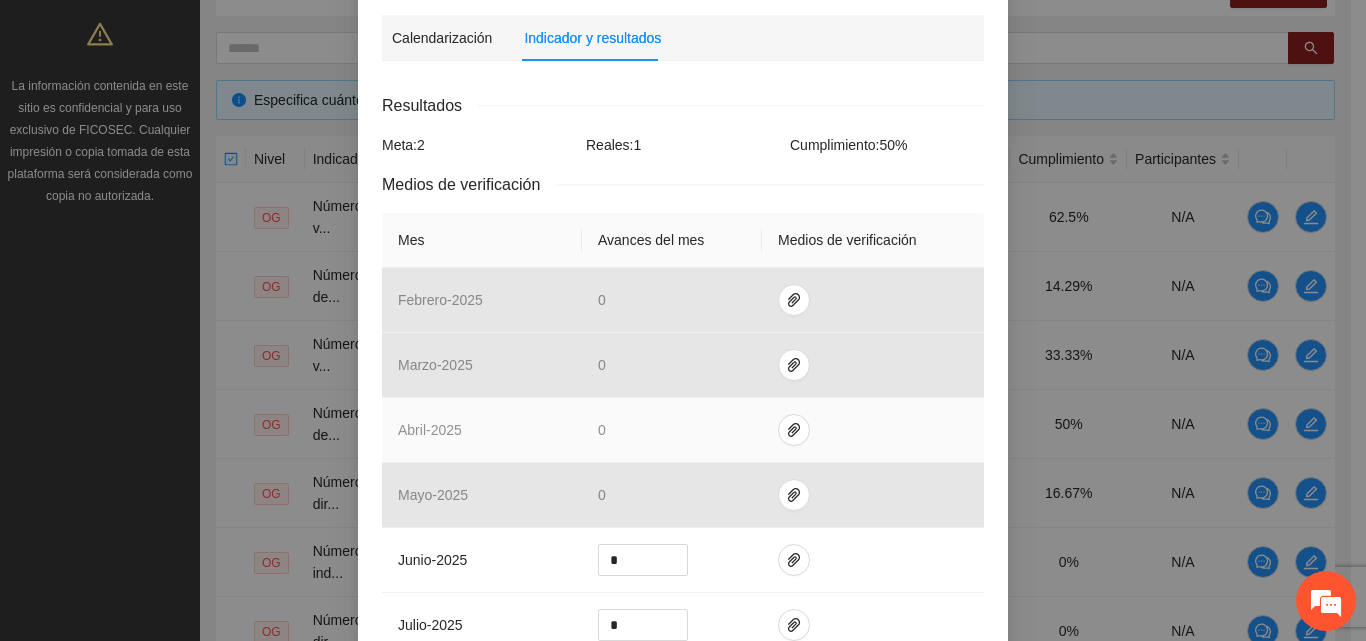 scroll, scrollTop: 400, scrollLeft: 0, axis: vertical 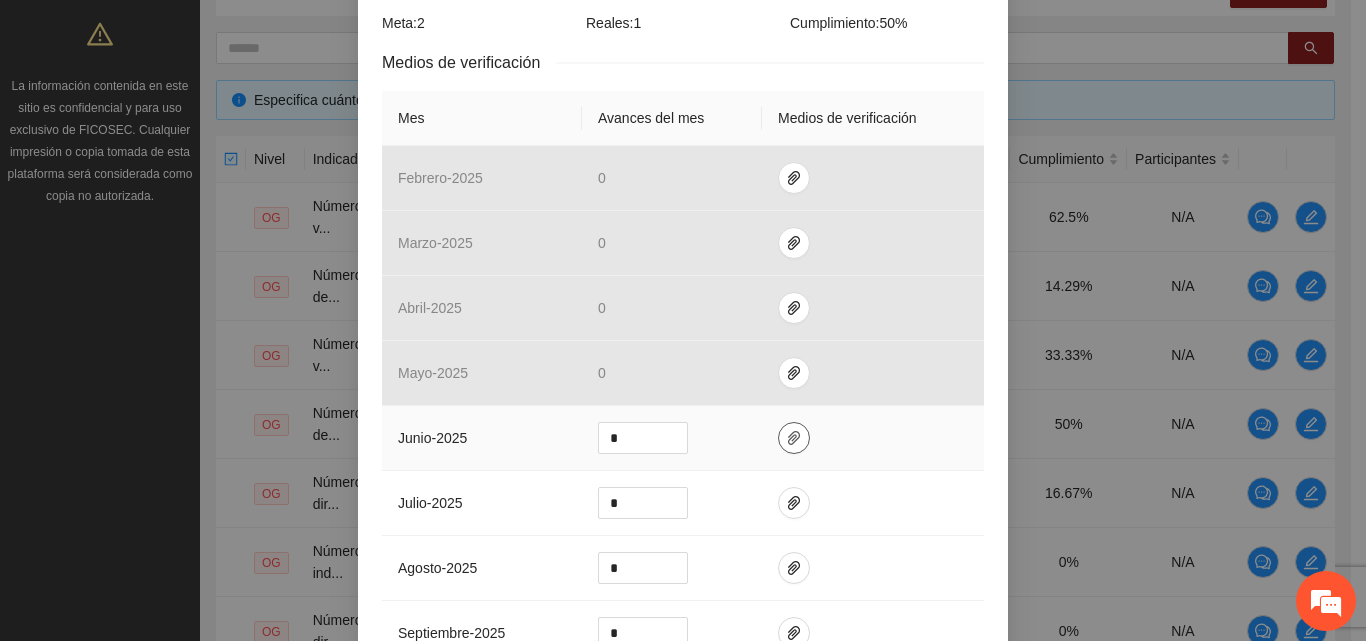 click 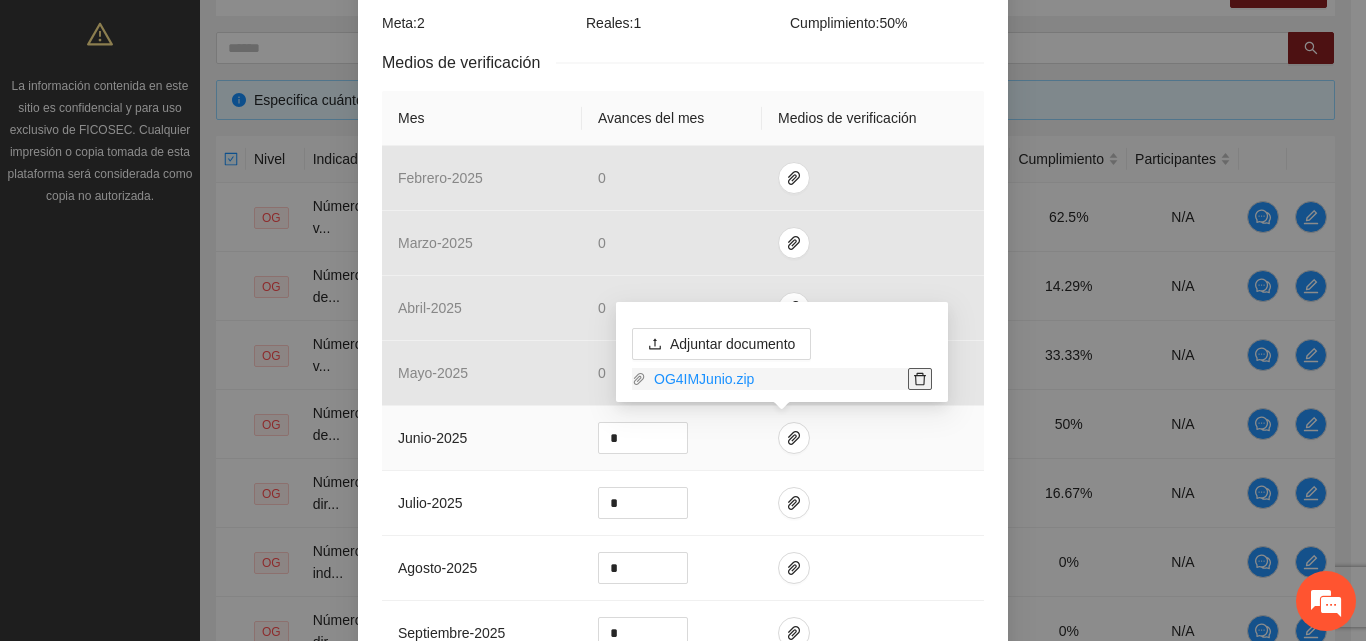 click 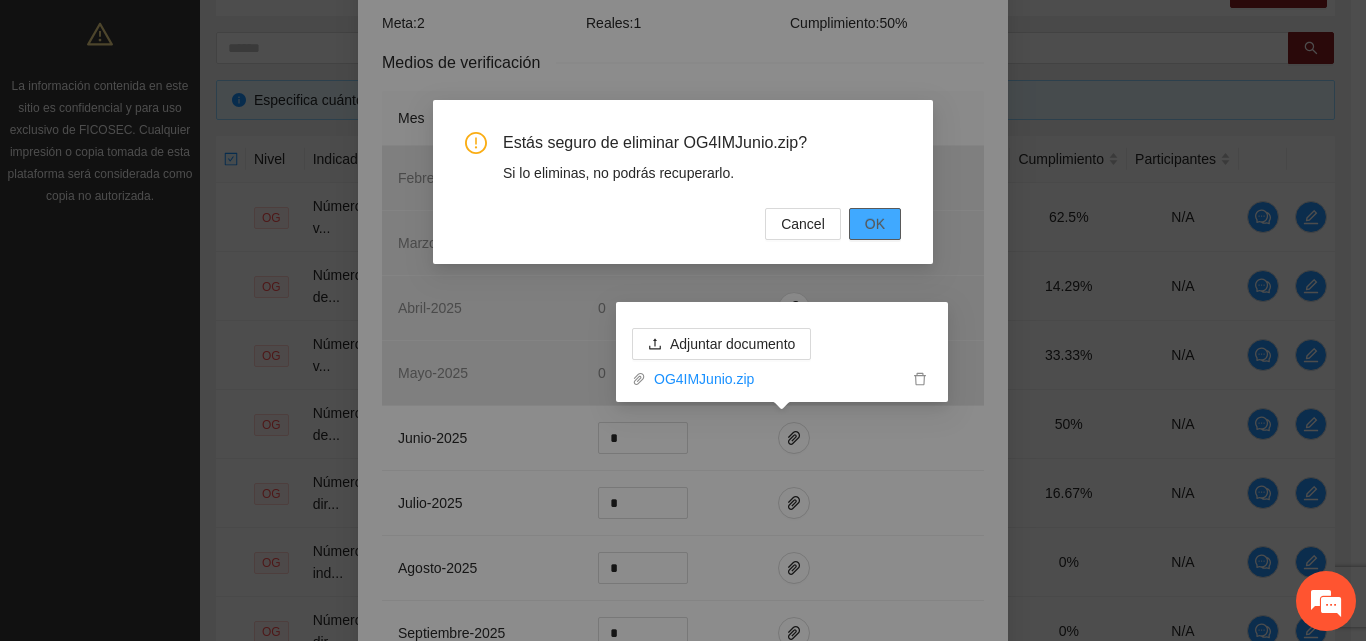 click on "OK" at bounding box center [875, 224] 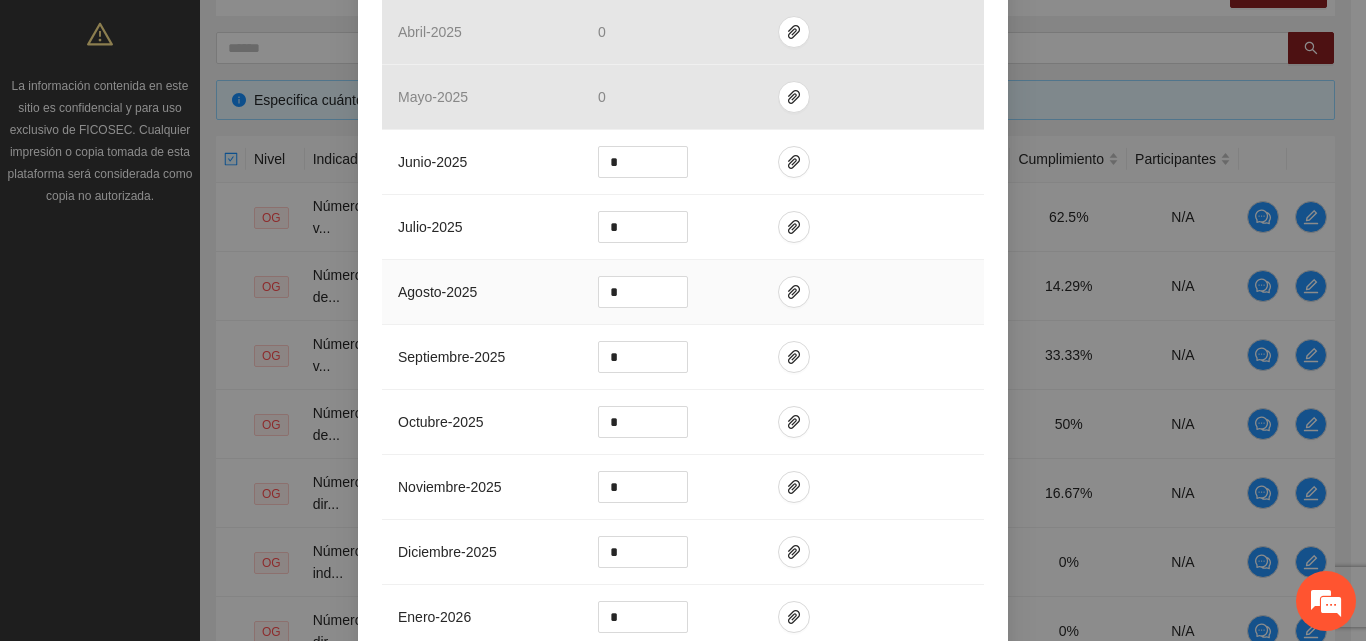 scroll, scrollTop: 878, scrollLeft: 0, axis: vertical 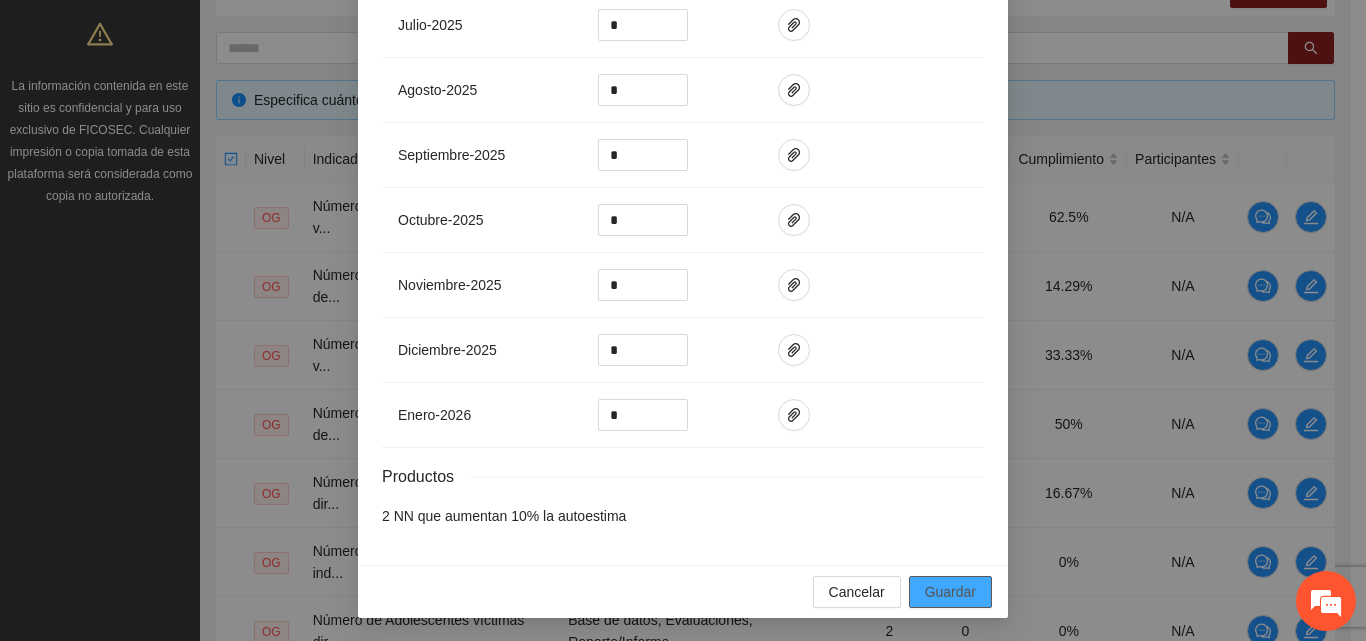 click on "Guardar" at bounding box center (950, 592) 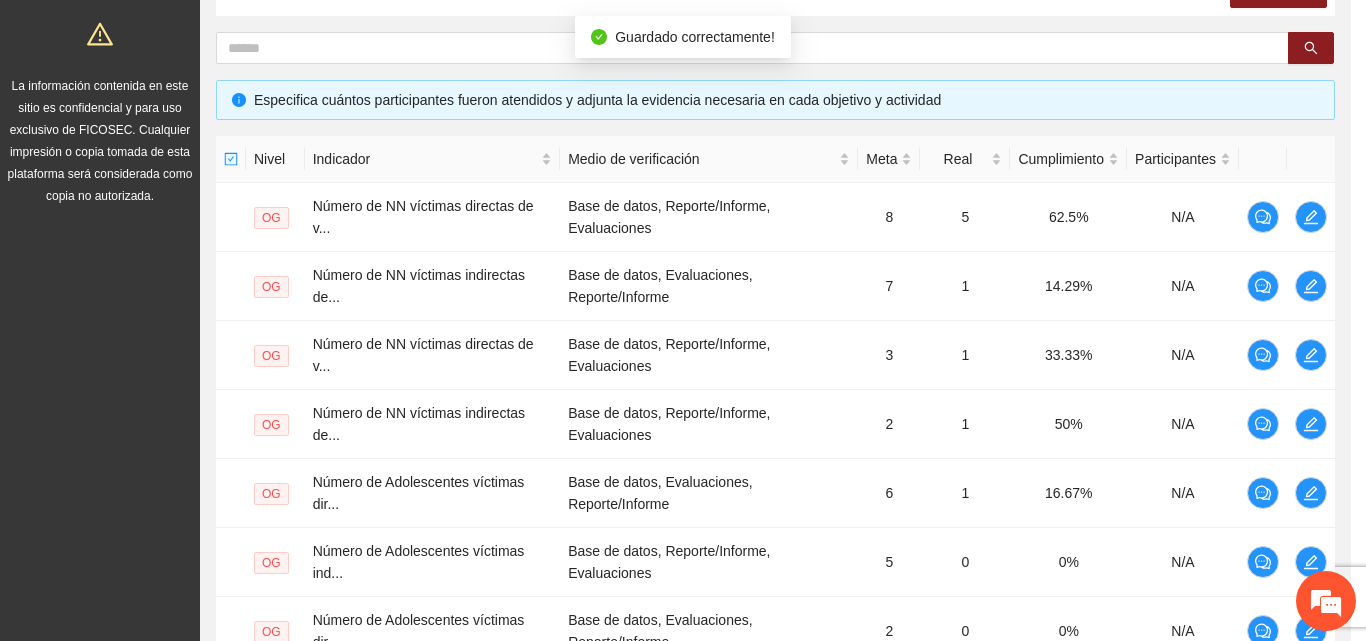 scroll, scrollTop: 778, scrollLeft: 0, axis: vertical 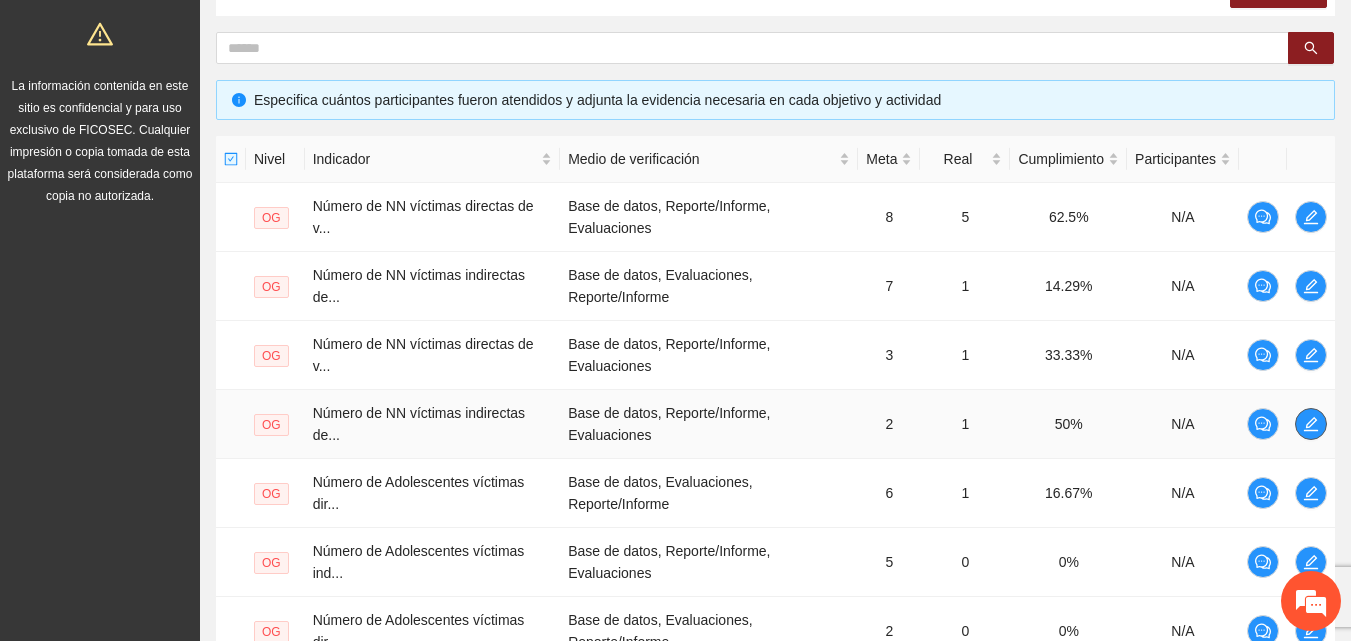 click 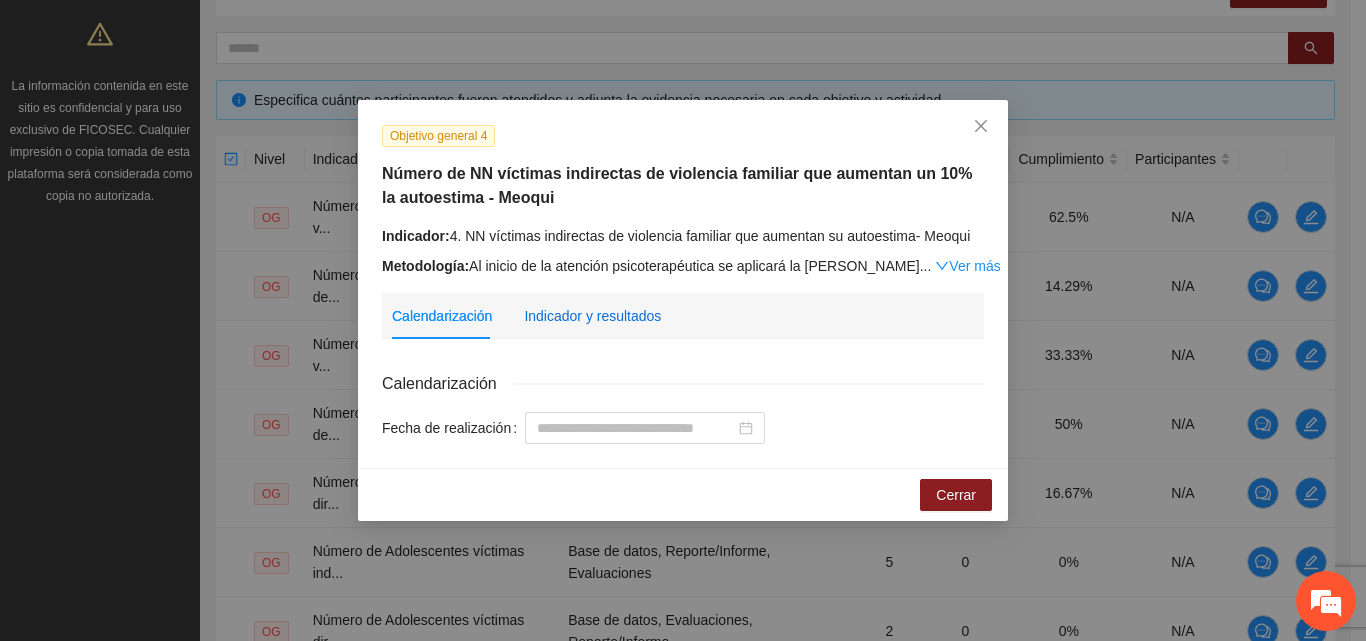 click on "Indicador y resultados" at bounding box center [592, 316] 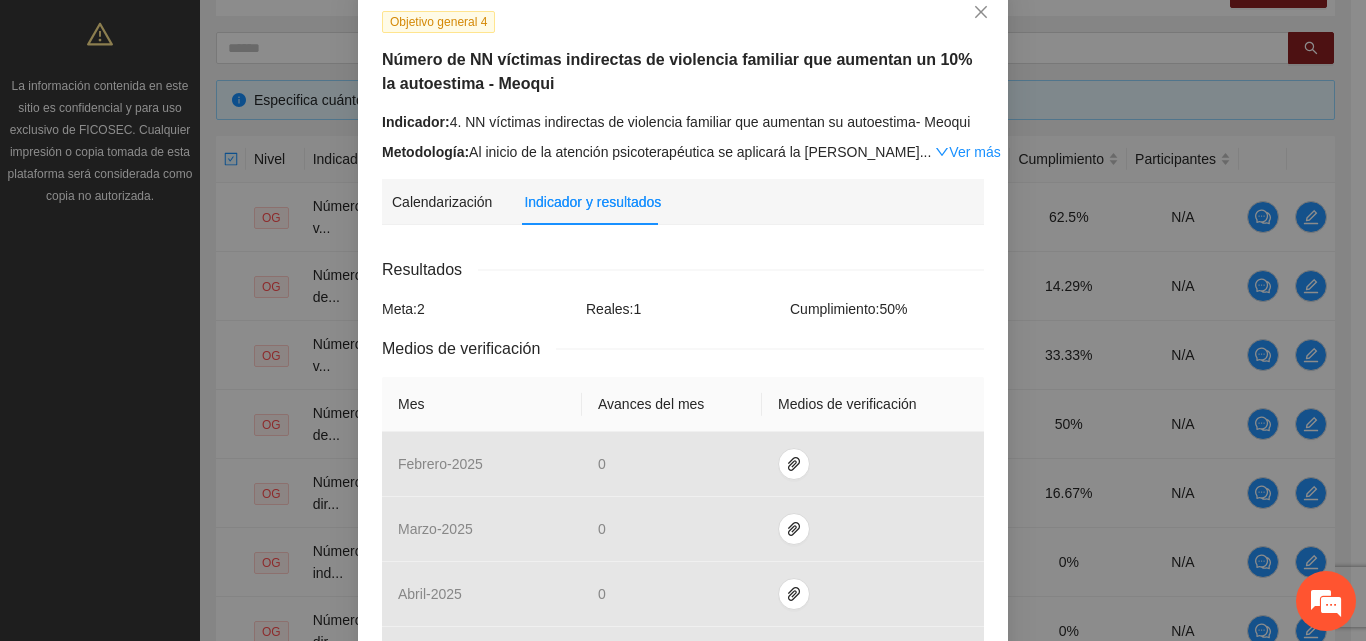 scroll, scrollTop: 500, scrollLeft: 0, axis: vertical 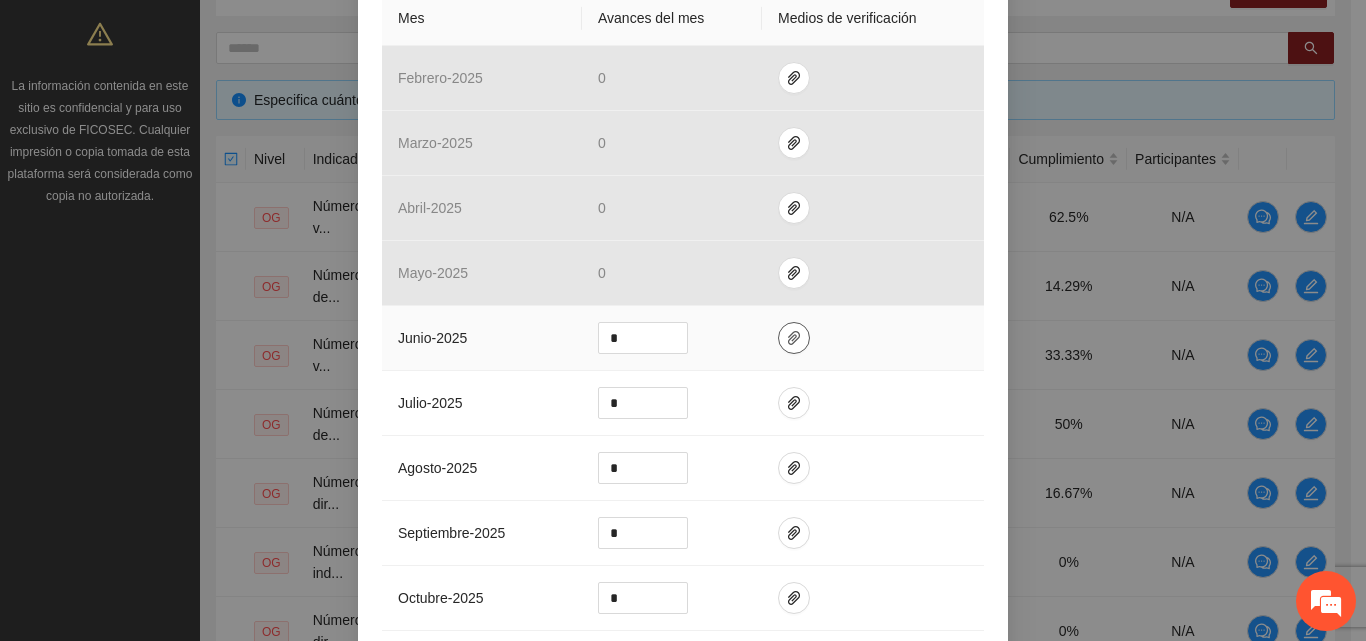 click 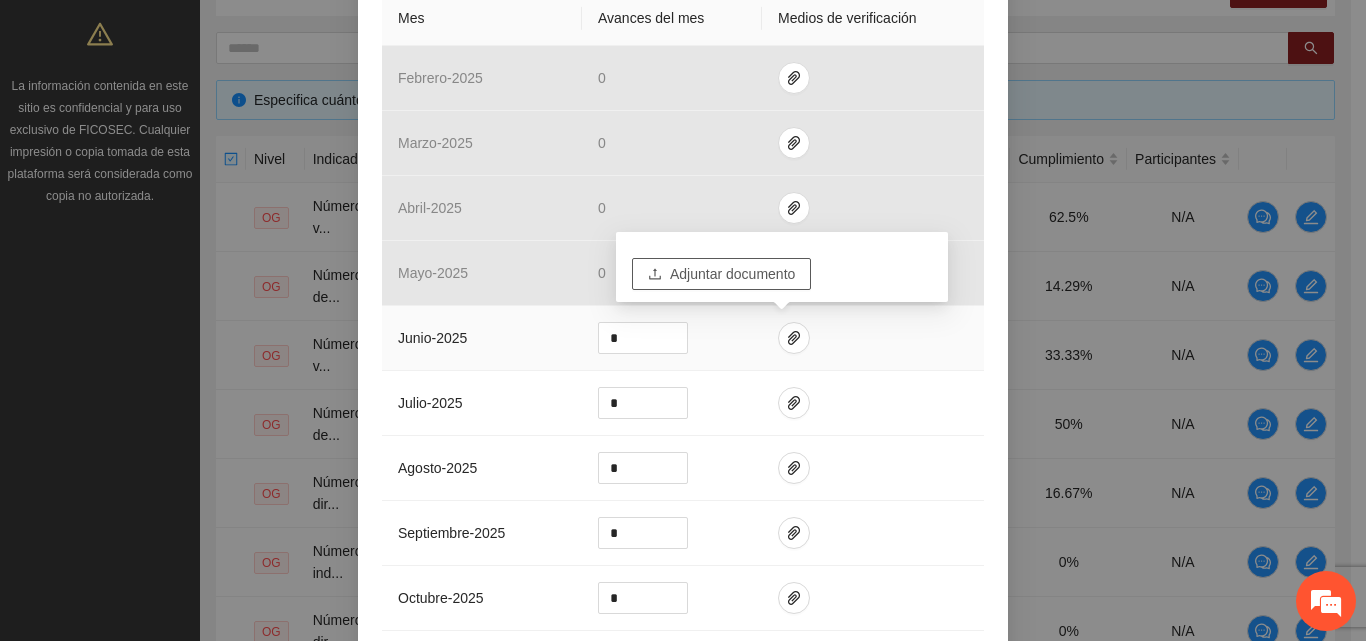 click on "Adjuntar documento" at bounding box center [732, 274] 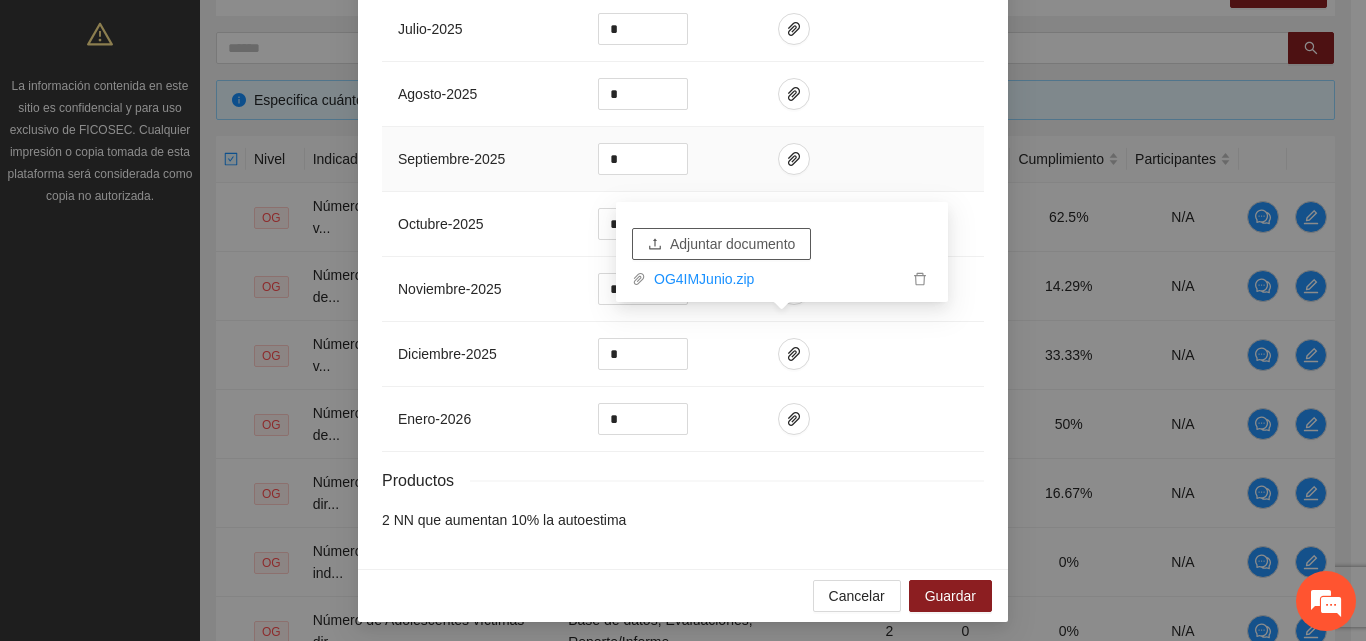 scroll, scrollTop: 878, scrollLeft: 0, axis: vertical 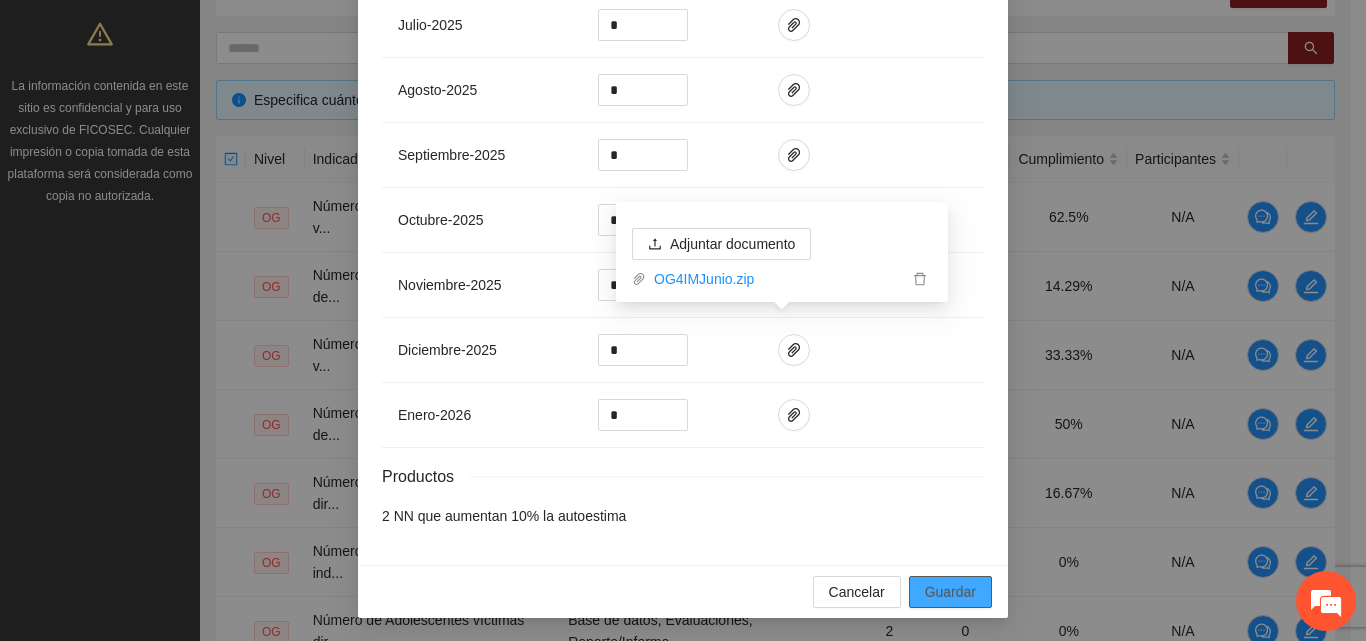 click on "Guardar" at bounding box center (950, 592) 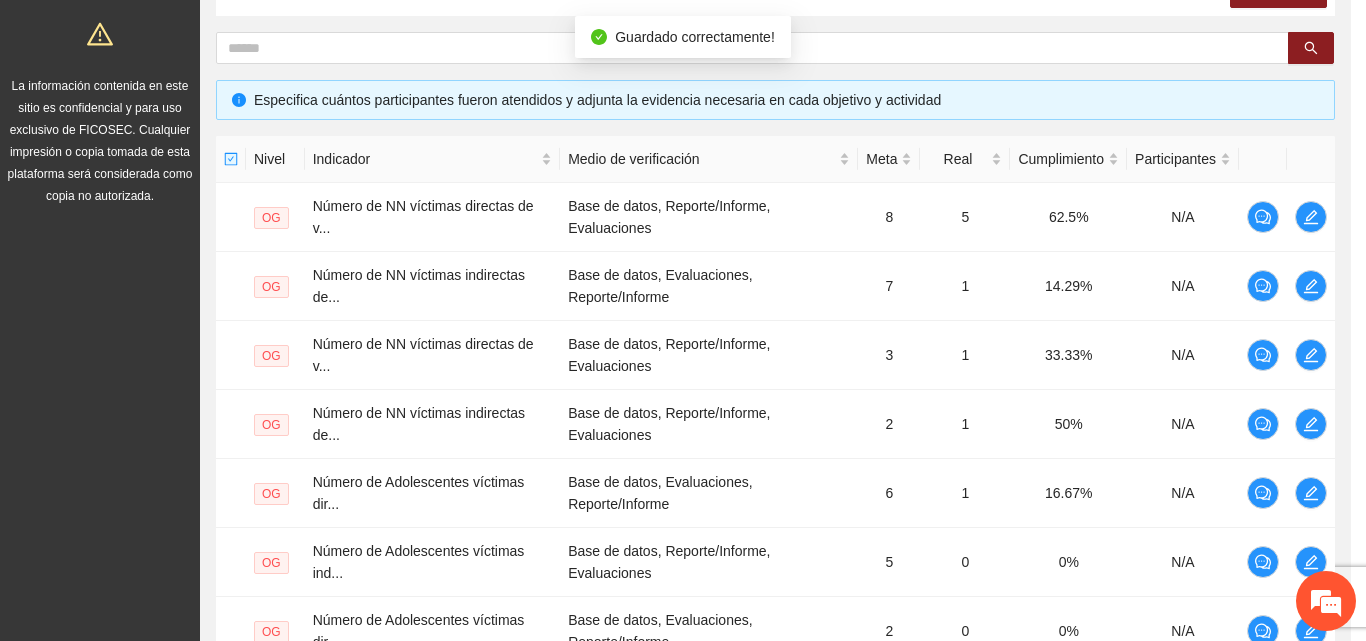 scroll, scrollTop: 778, scrollLeft: 0, axis: vertical 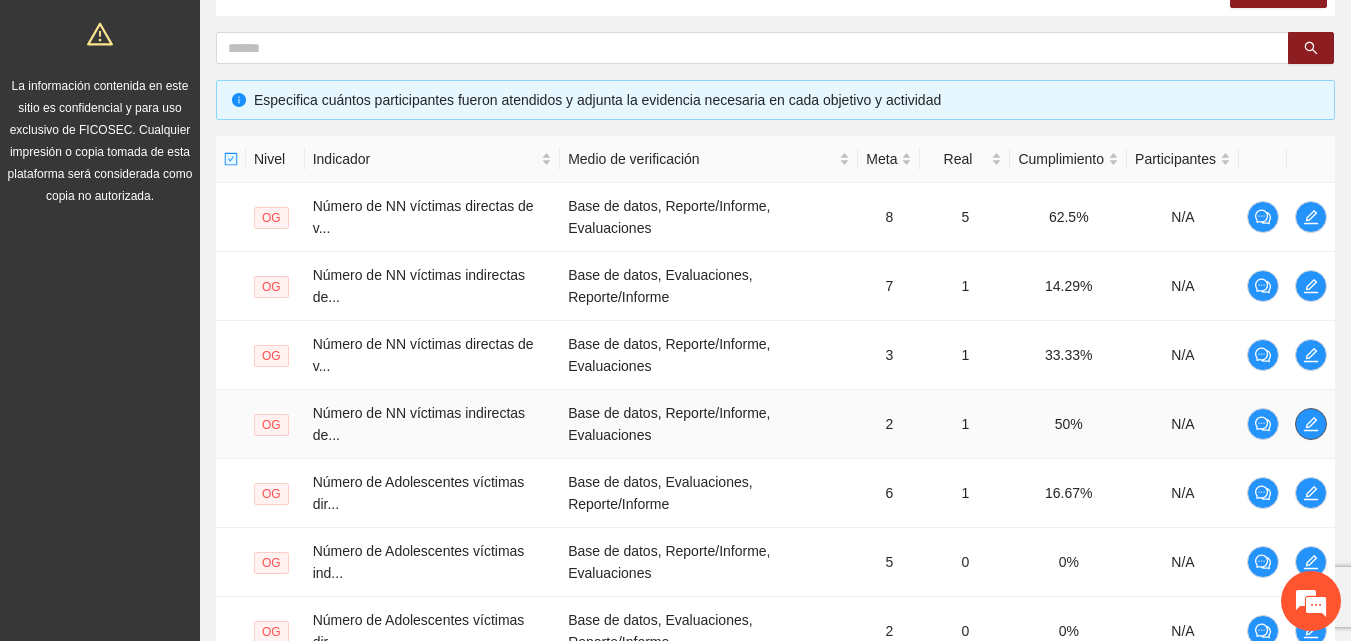 click at bounding box center (1311, 424) 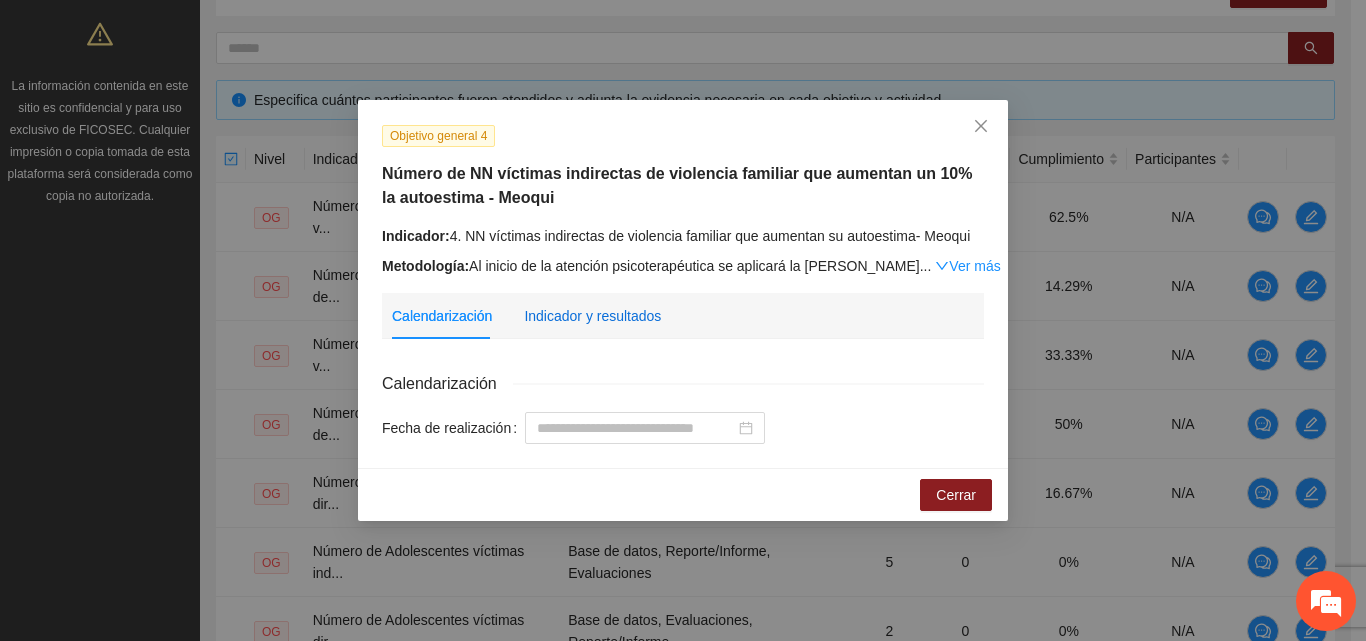 click on "Indicador y resultados" at bounding box center (592, 316) 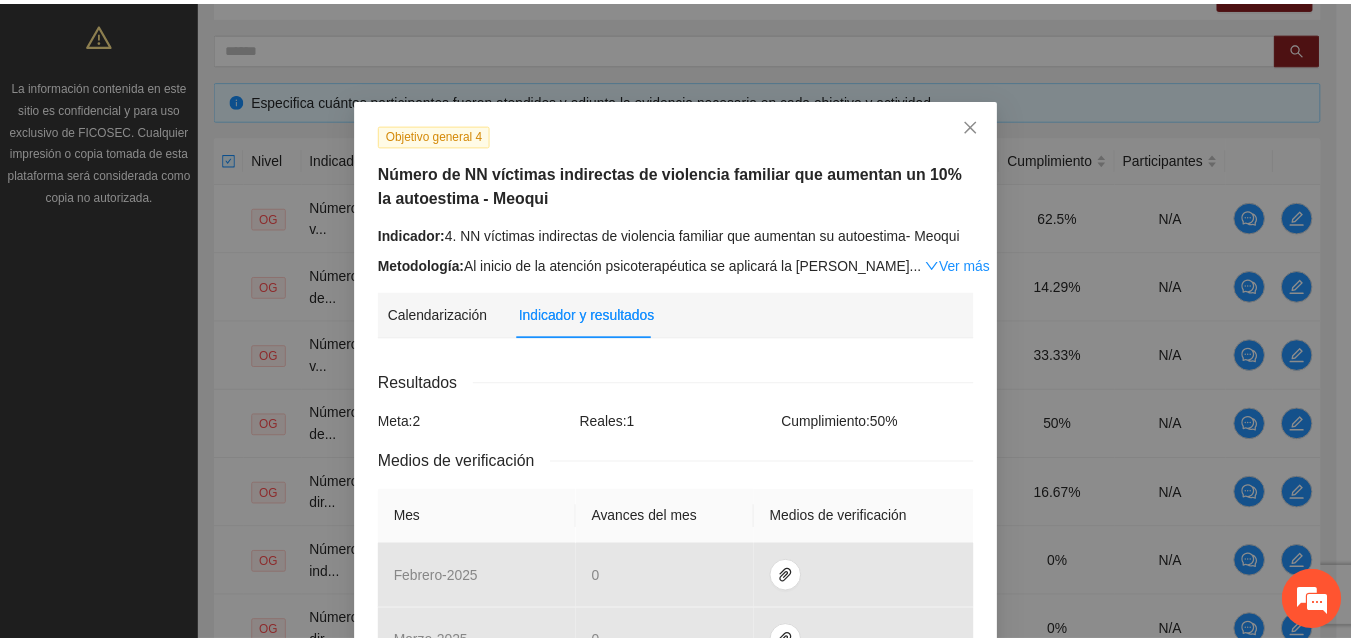scroll, scrollTop: 0, scrollLeft: 0, axis: both 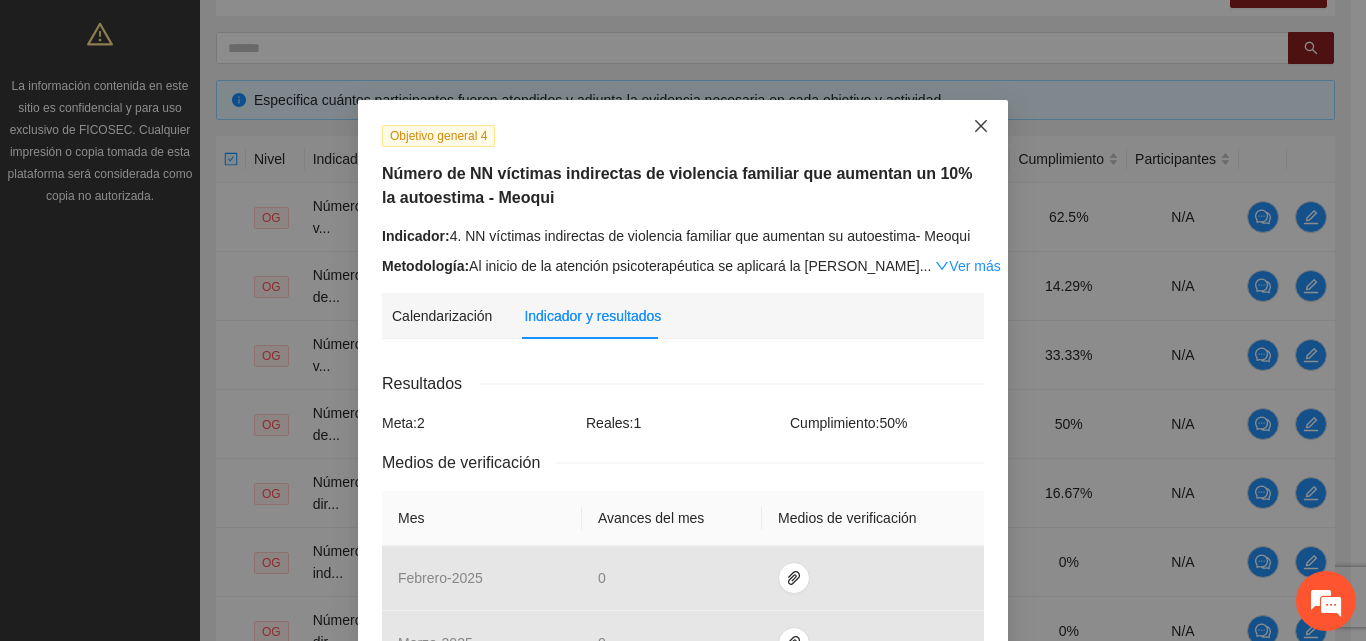 click 